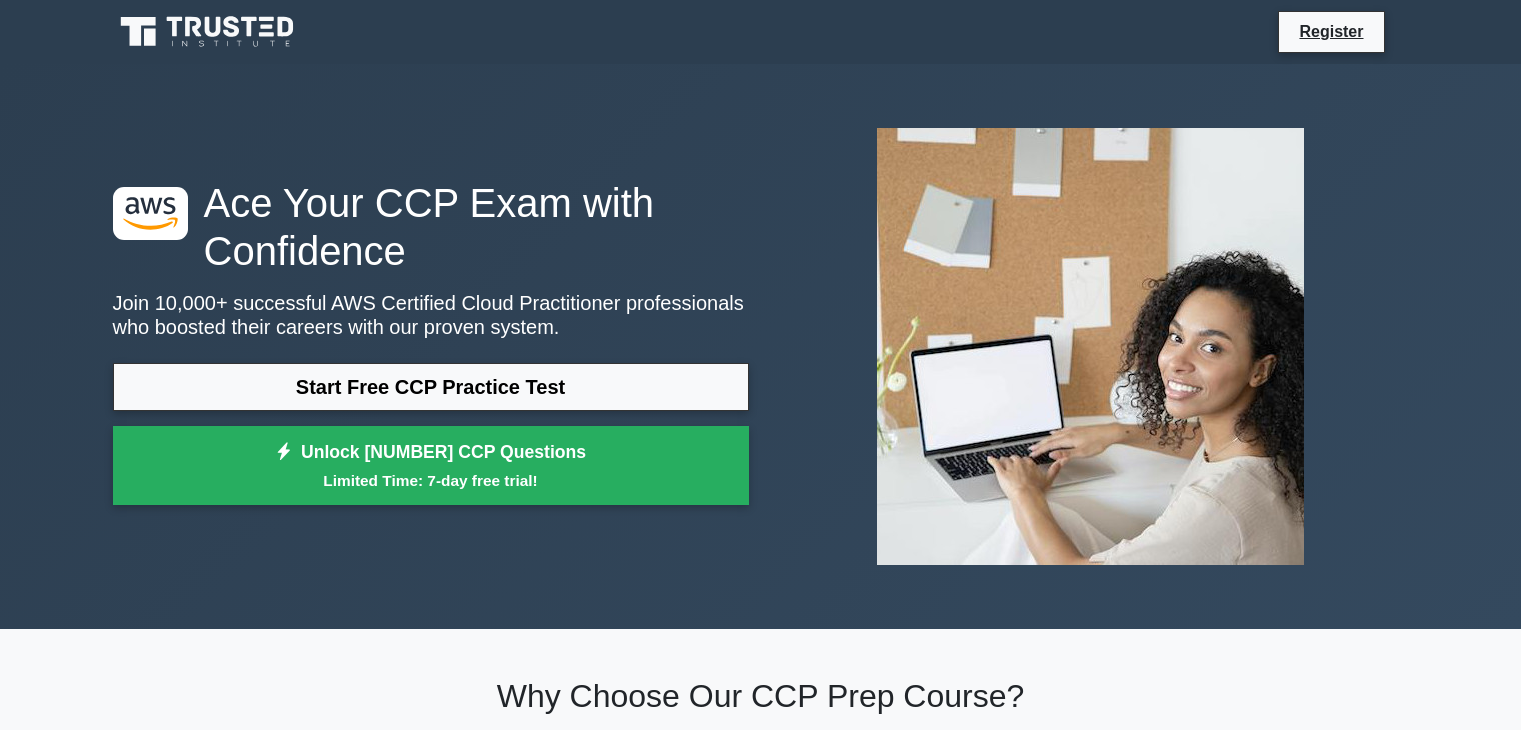 scroll, scrollTop: 0, scrollLeft: 0, axis: both 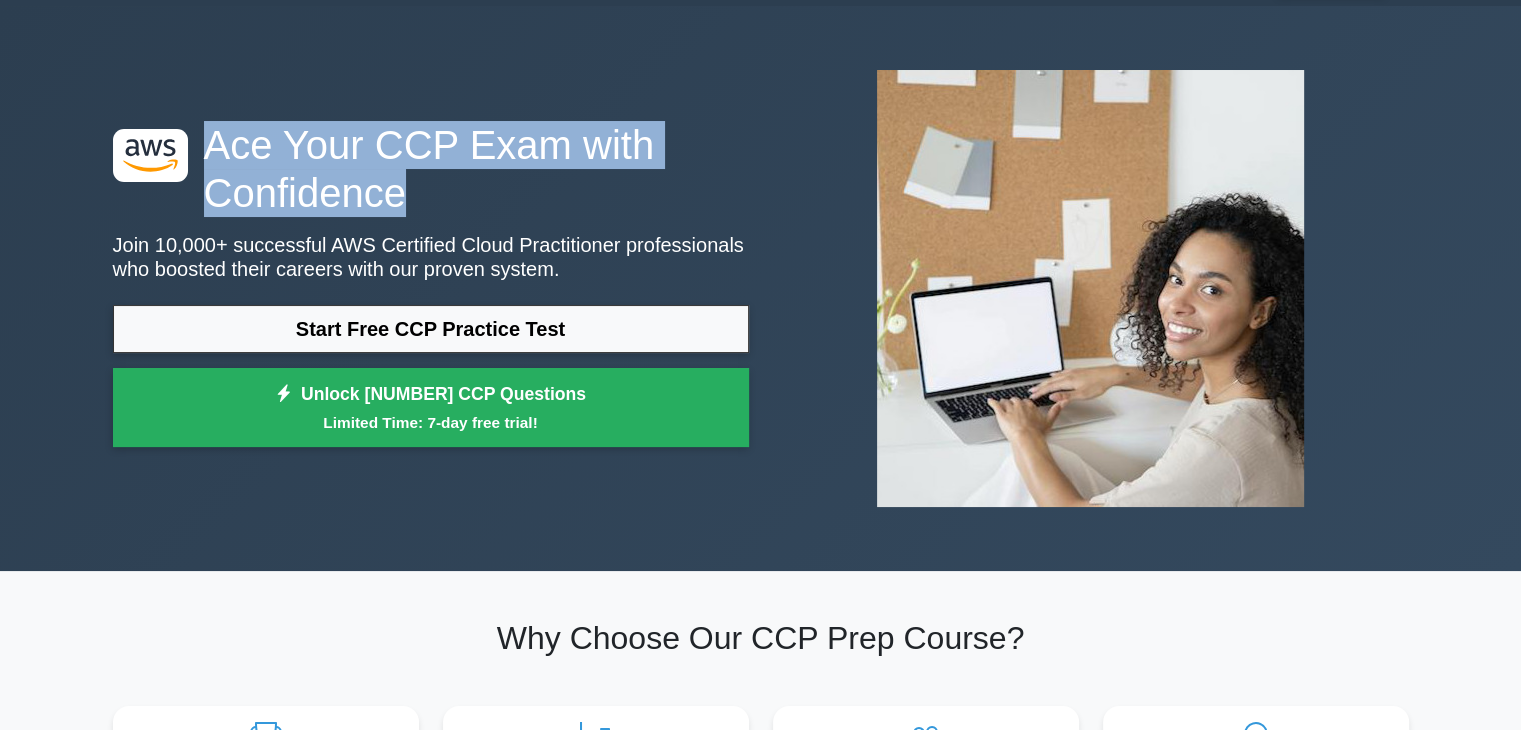 drag, startPoint x: 215, startPoint y: 137, endPoint x: 442, endPoint y: 189, distance: 232.87979 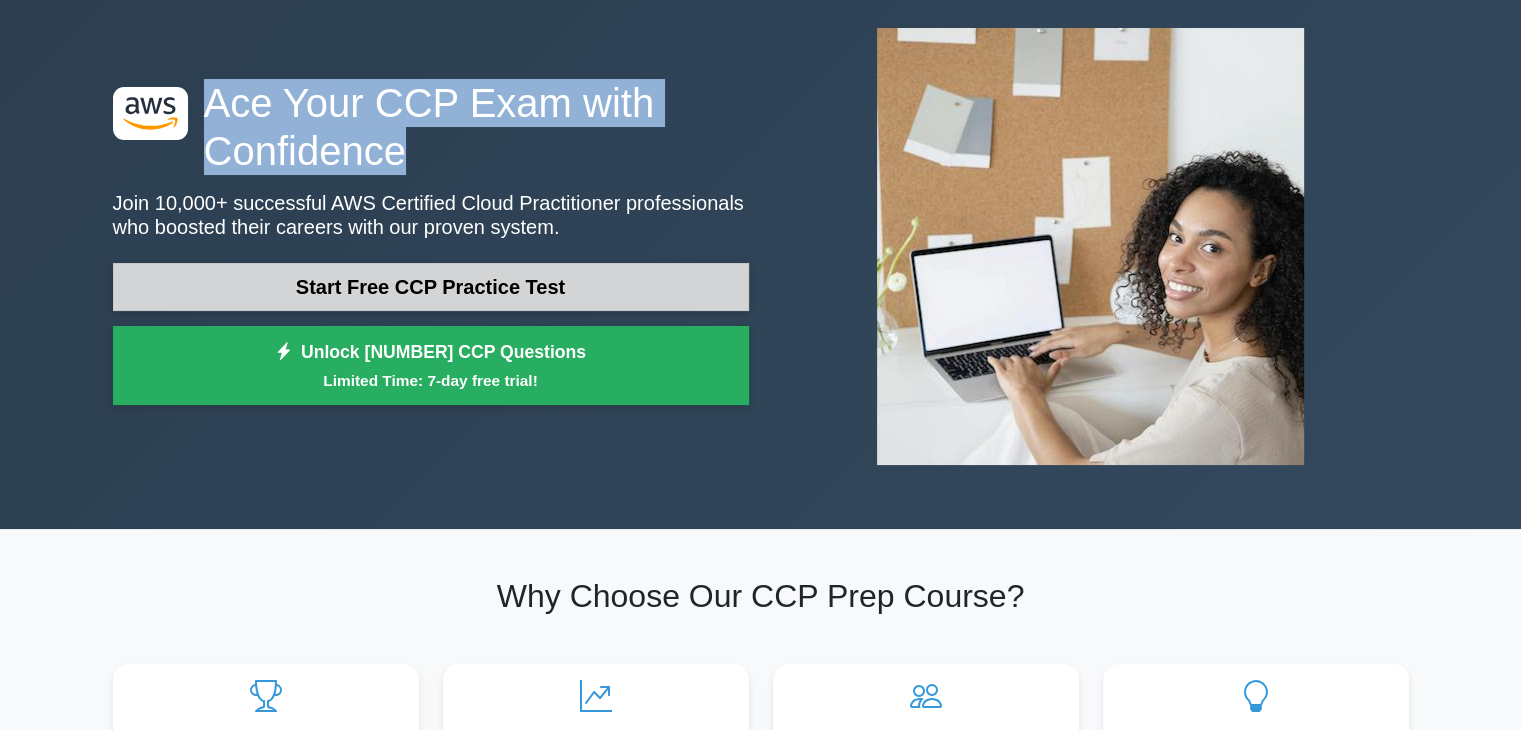 scroll, scrollTop: 100, scrollLeft: 0, axis: vertical 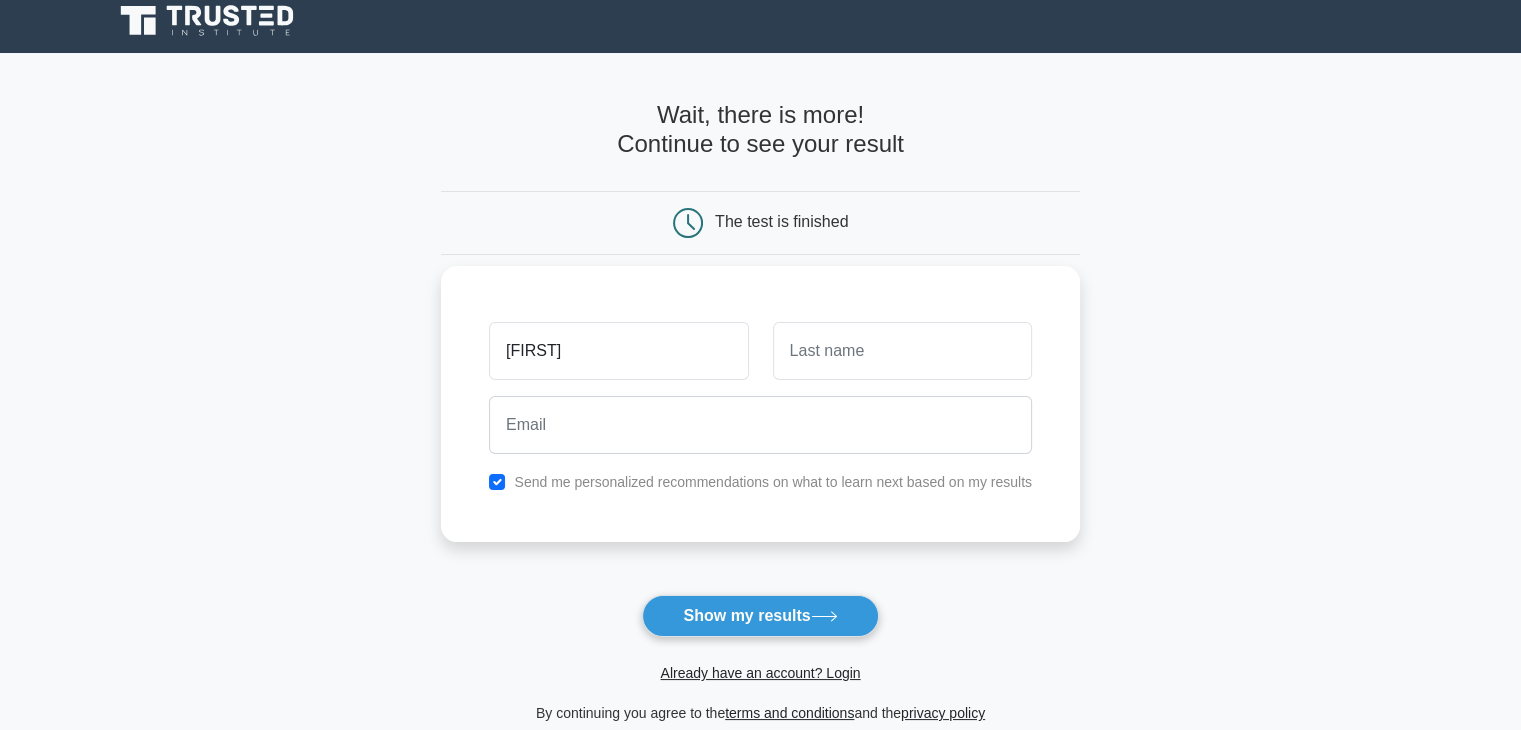 type on "[NAME]" 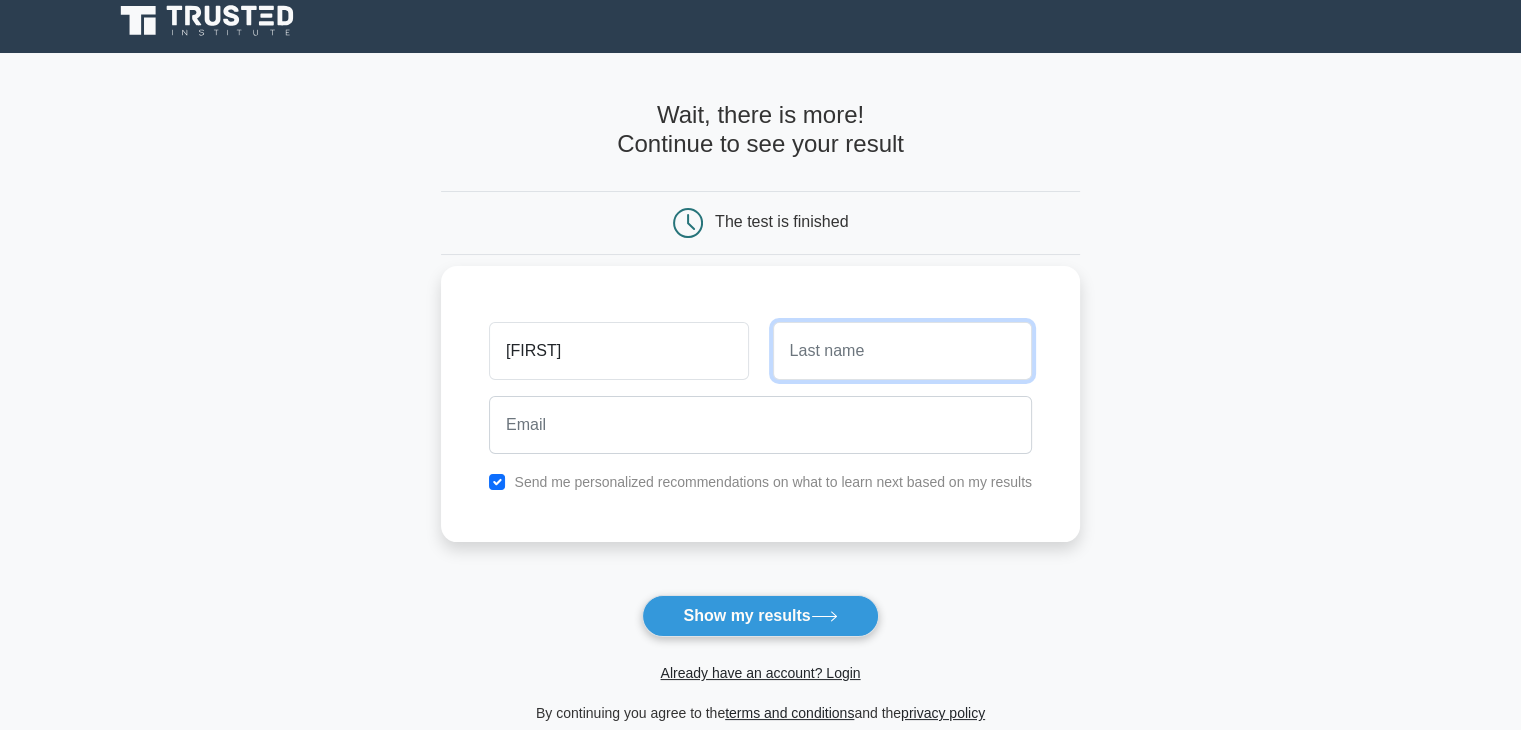 click at bounding box center (902, 351) 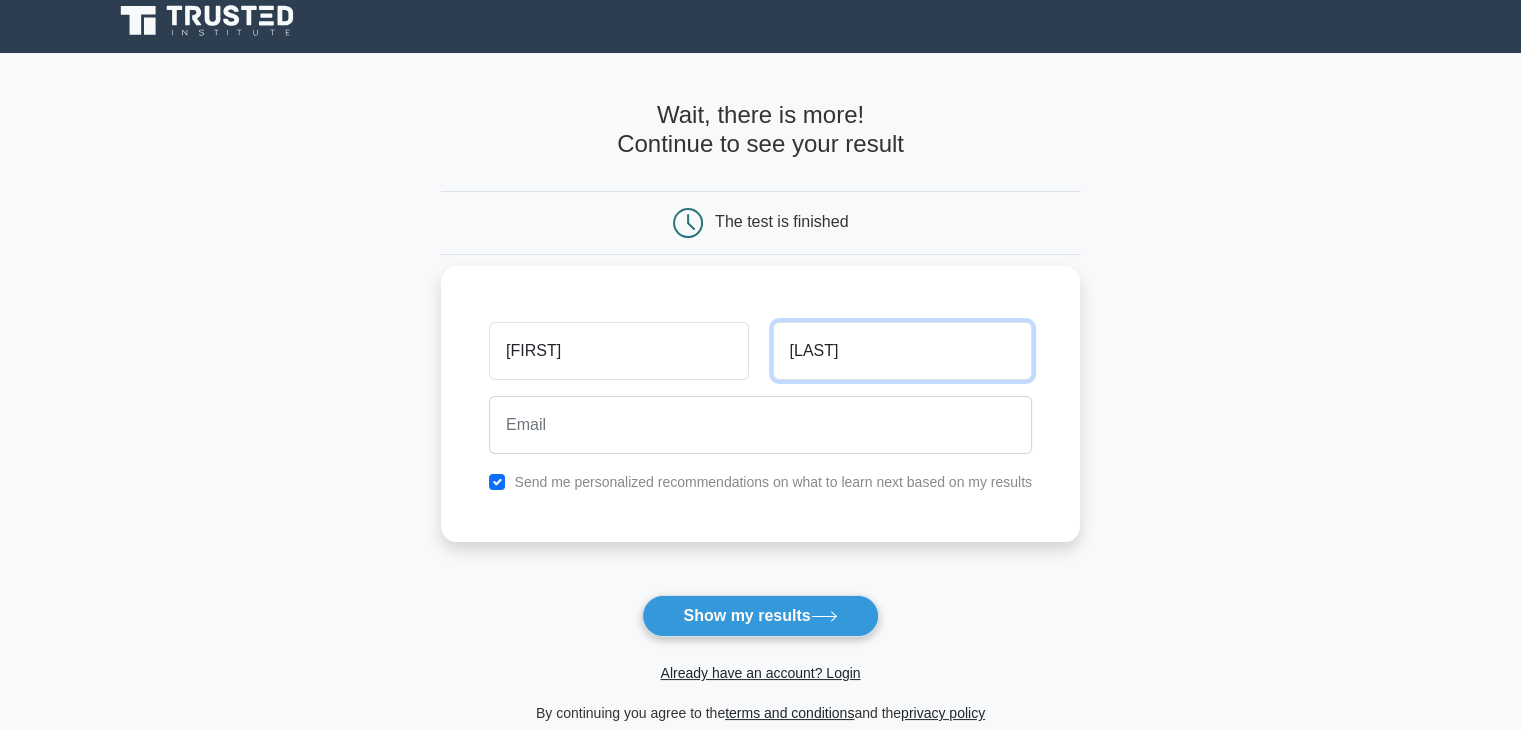 type on "Thakre" 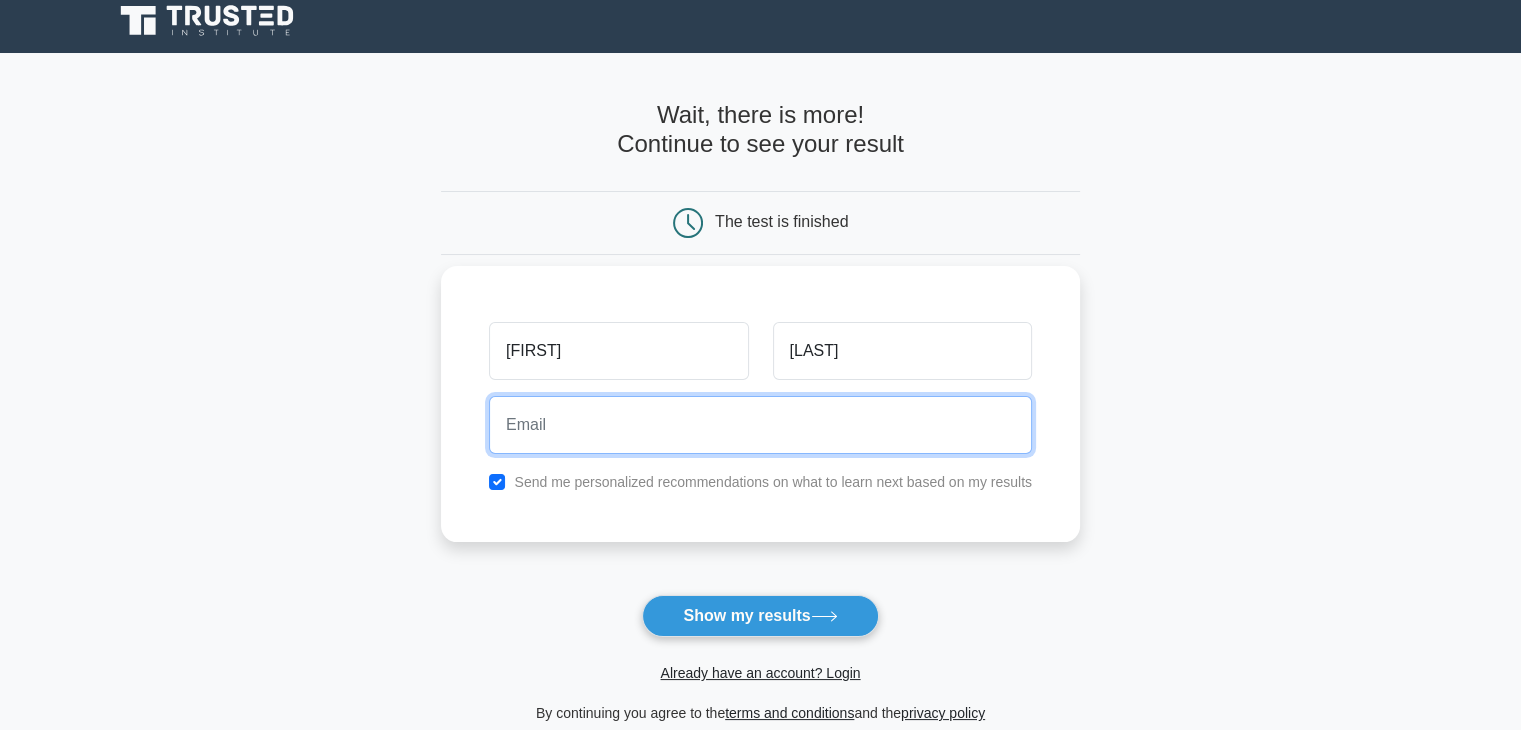 click at bounding box center (760, 425) 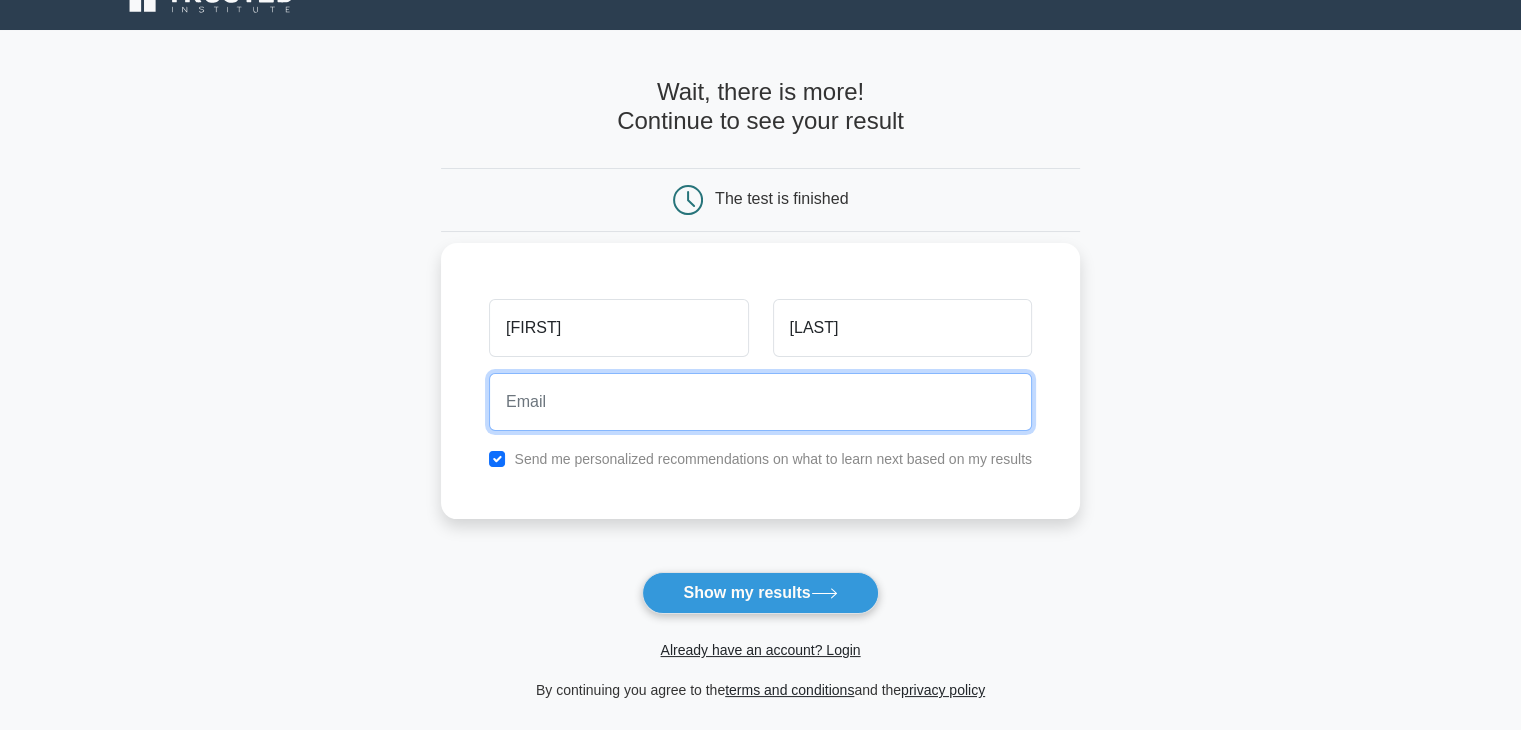scroll, scrollTop: 0, scrollLeft: 0, axis: both 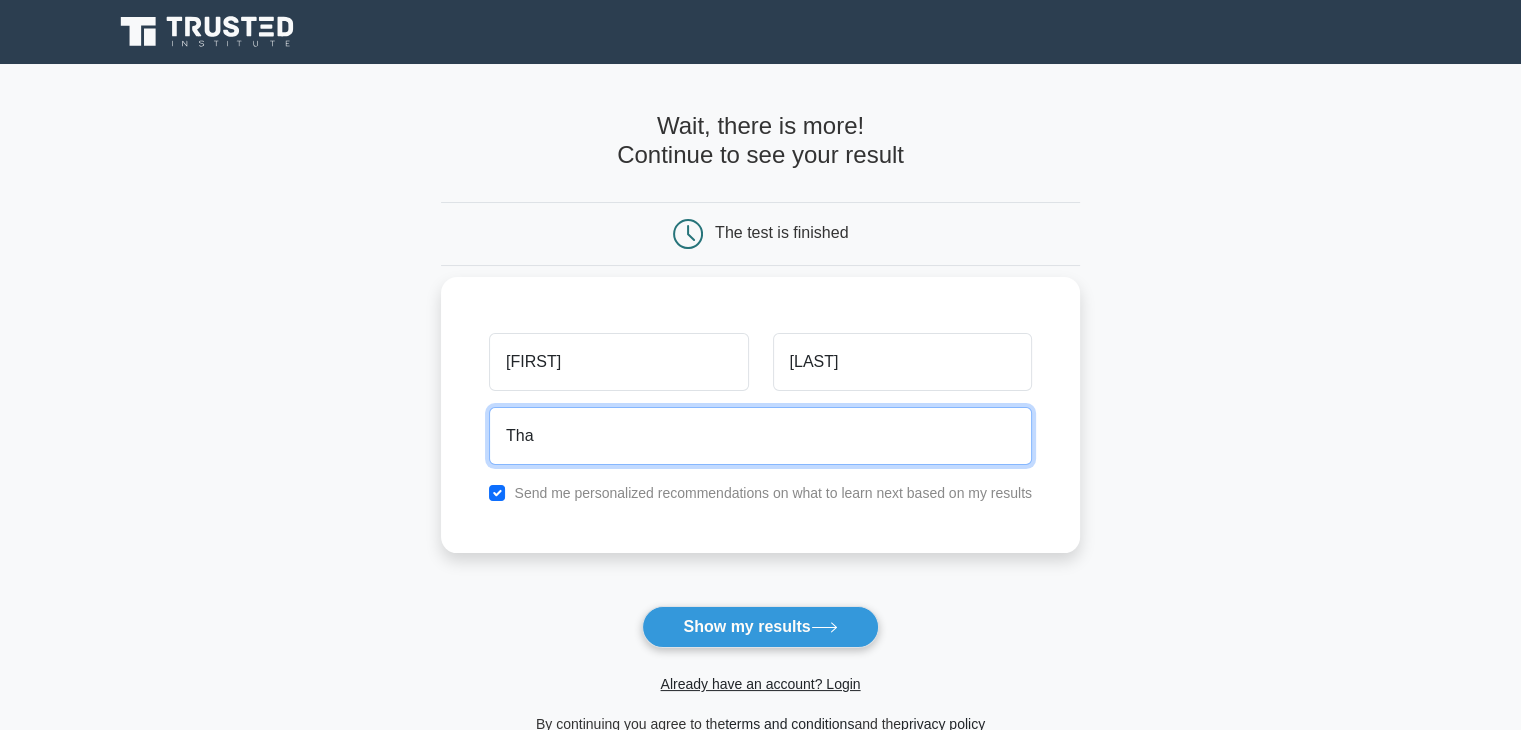 type on "thakre123dipti@gmail.com" 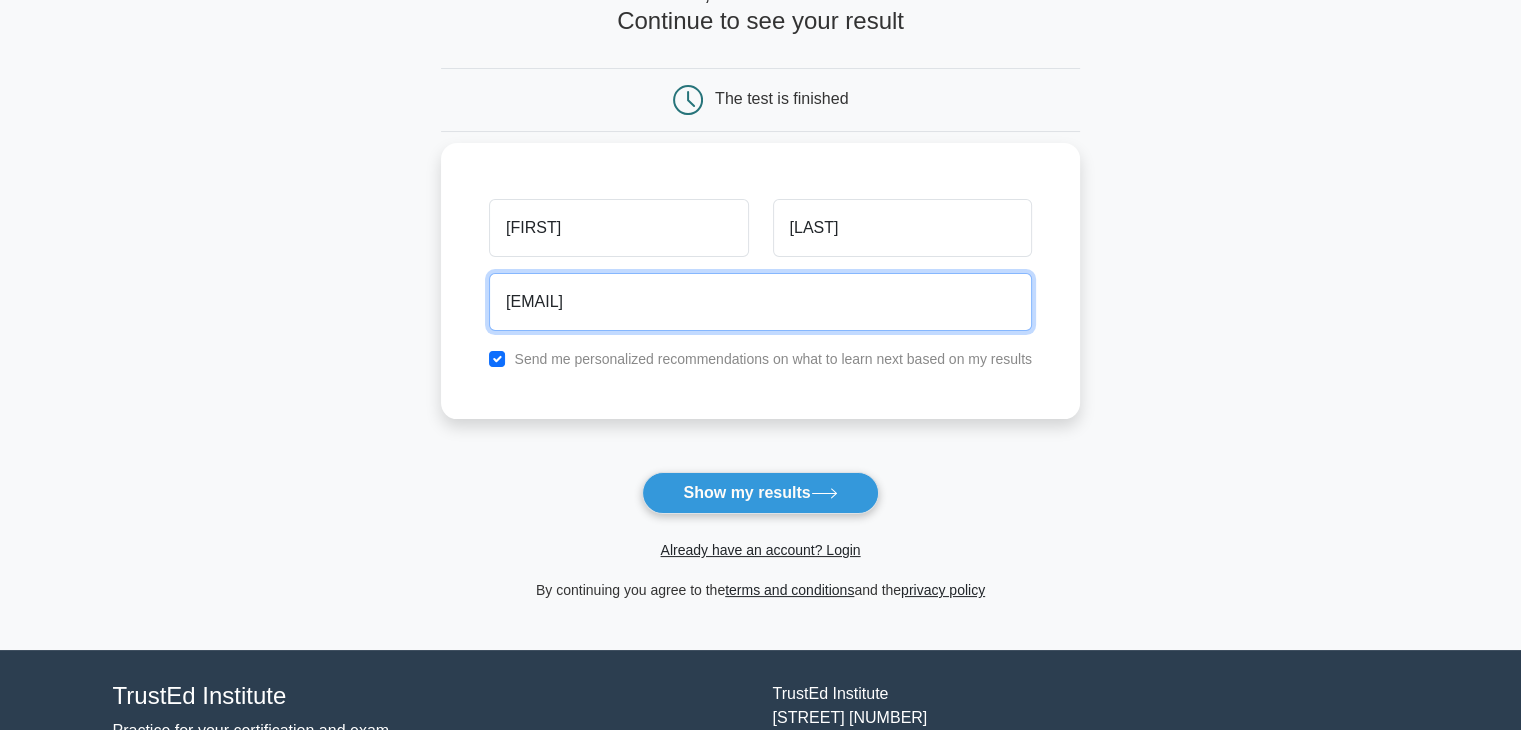 scroll, scrollTop: 136, scrollLeft: 0, axis: vertical 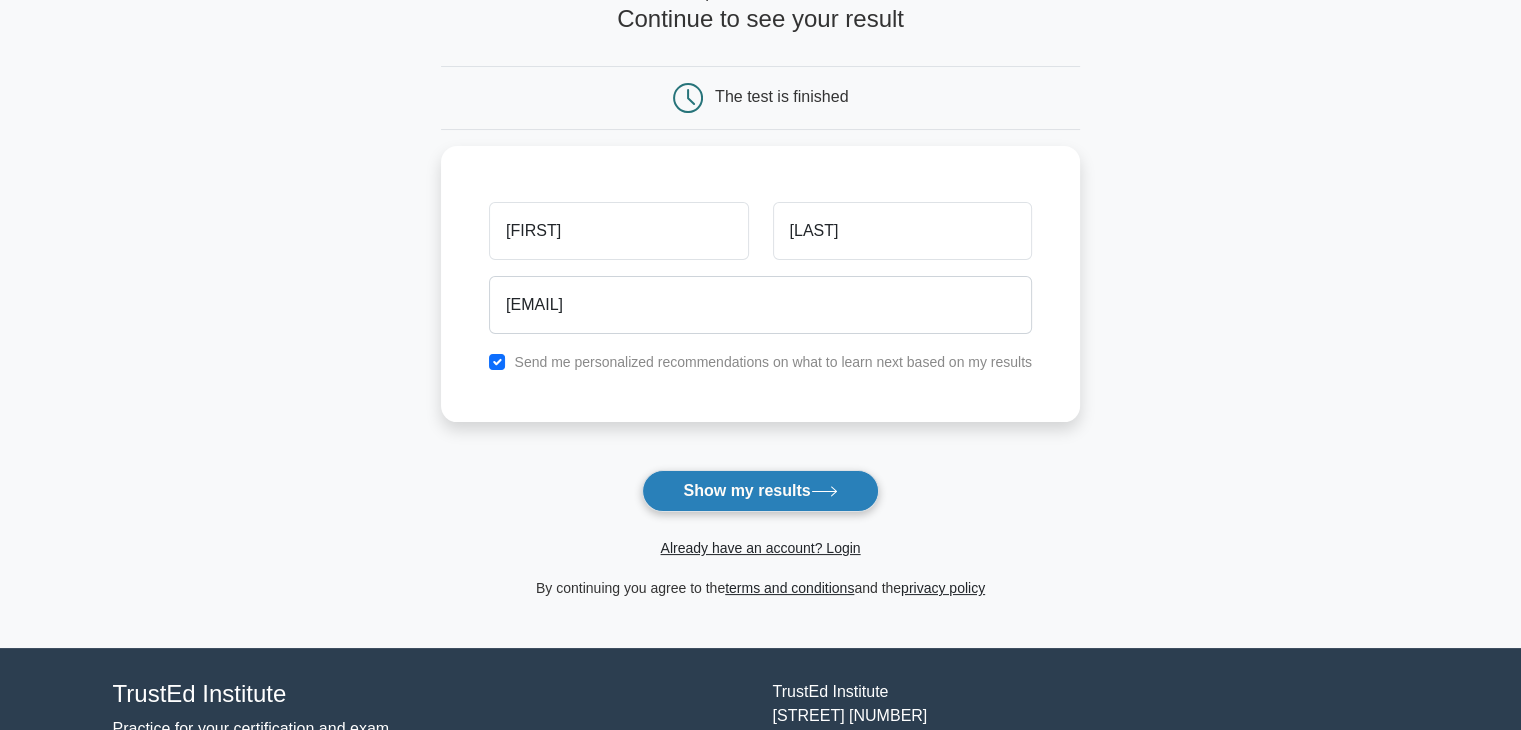 click at bounding box center (824, 491) 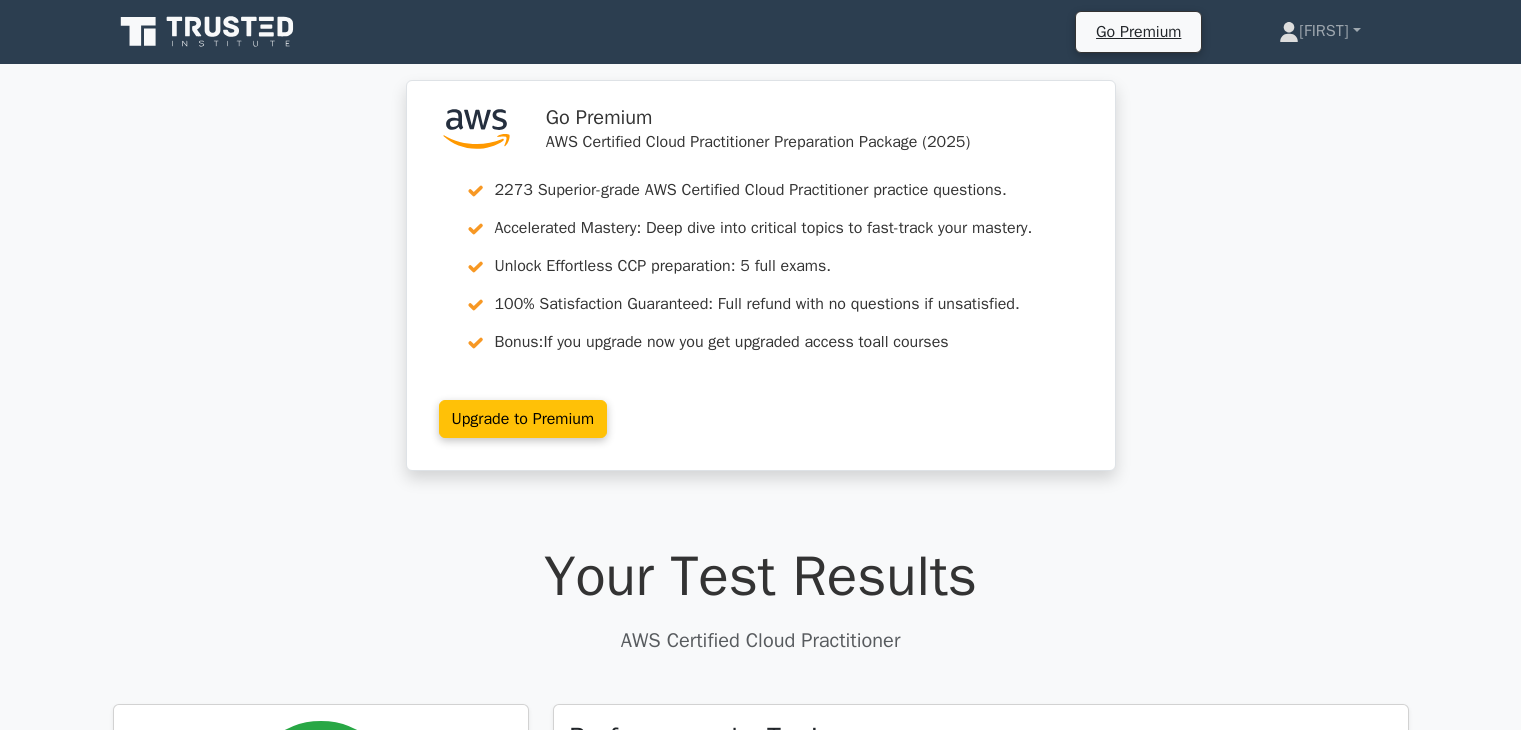 scroll, scrollTop: 0, scrollLeft: 0, axis: both 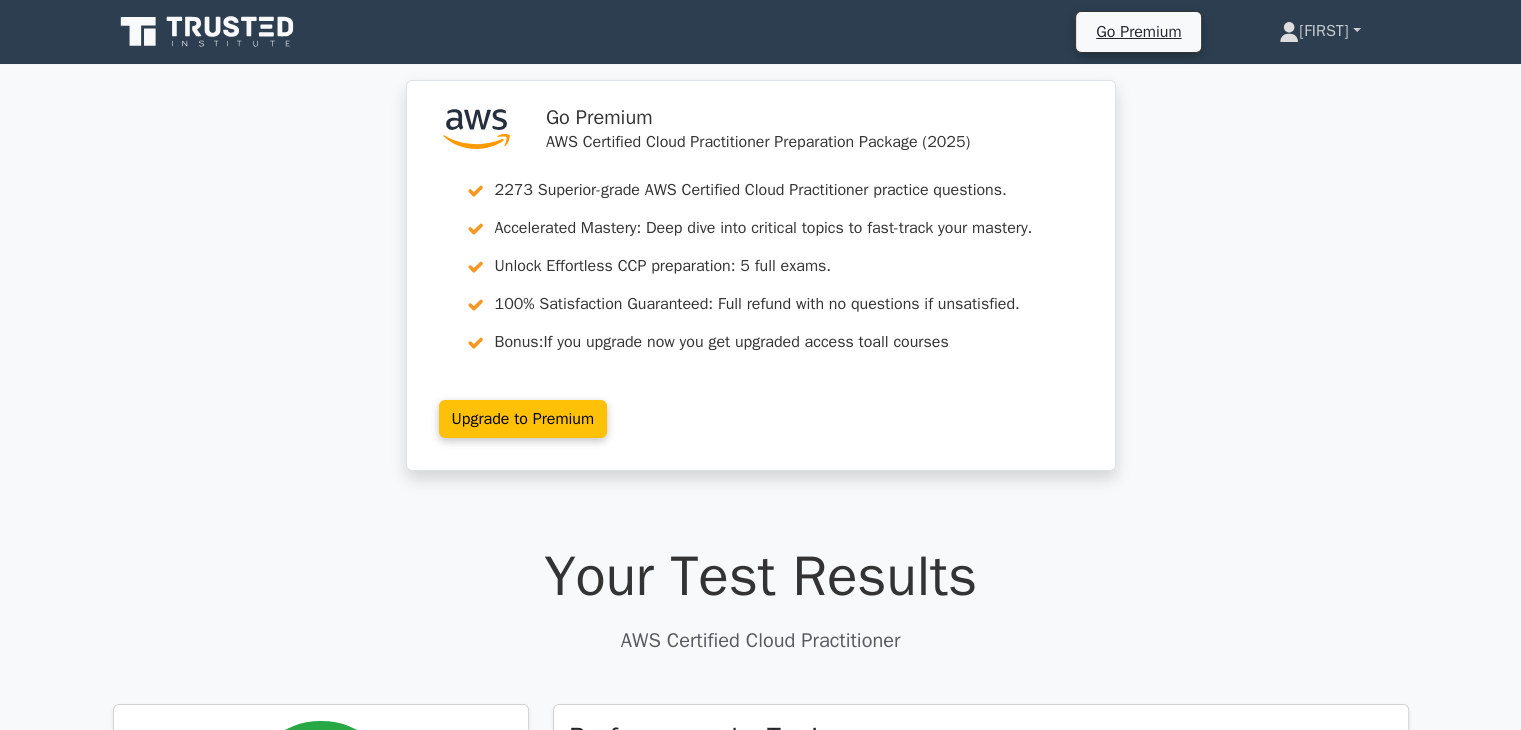 click on "Dipti" at bounding box center (1319, 31) 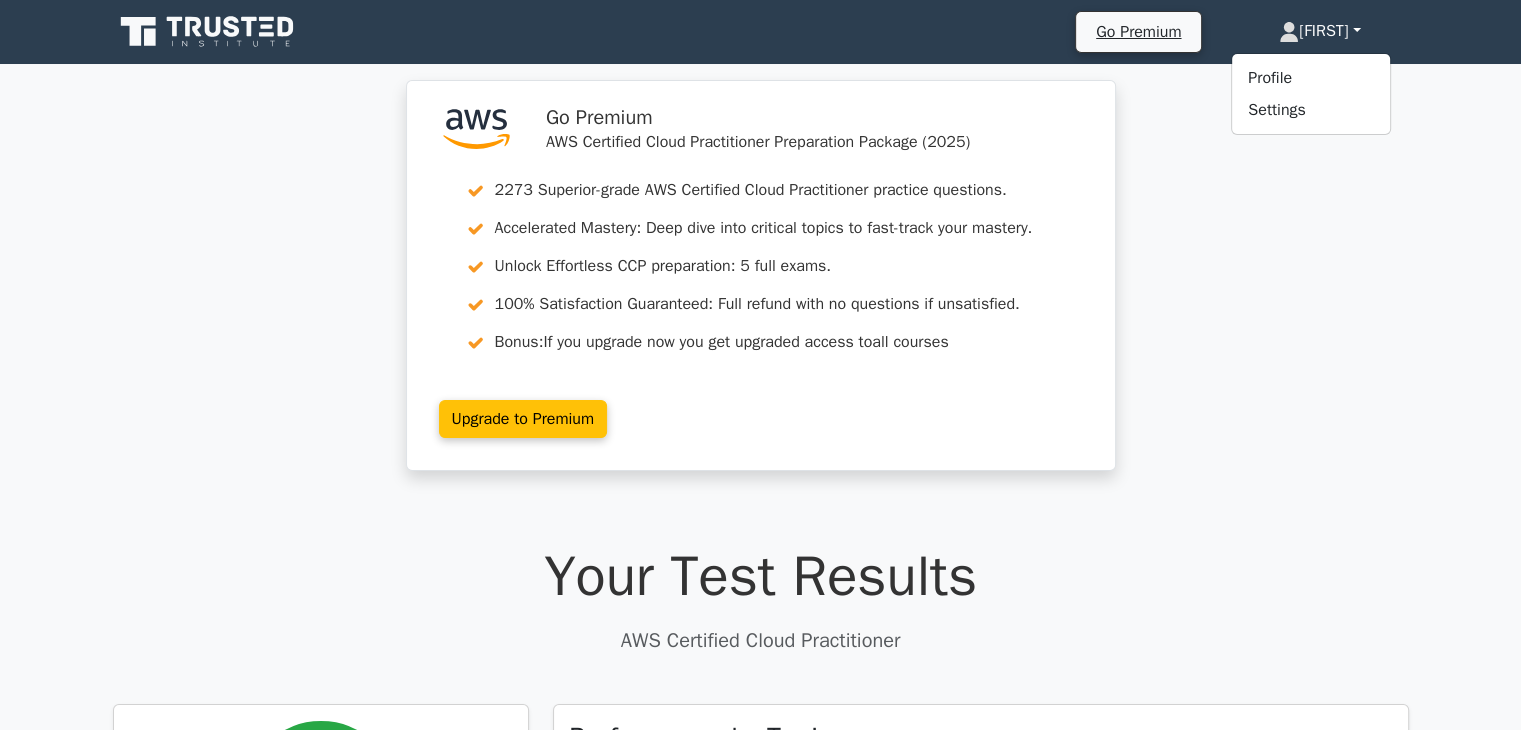 click on ".st0{fill:#252F3E;} .st1{fill-rule:evenodd;clip-rule:evenodd;fill:#FF9900;}
Go Premium
AWS Certified Cloud Practitioner Preparation Package (2025)
2273 Superior-grade  AWS Certified Cloud Practitioner practice questions.
Accelerated Mastery: Deep dive into critical topics to fast-track your mastery.
Unlock Effortless CCP preparation: 5 full exams.
100% Satisfaction Guaranteed: Full refund with no questions if unsatisfied.
Bonus:" at bounding box center (760, 287) 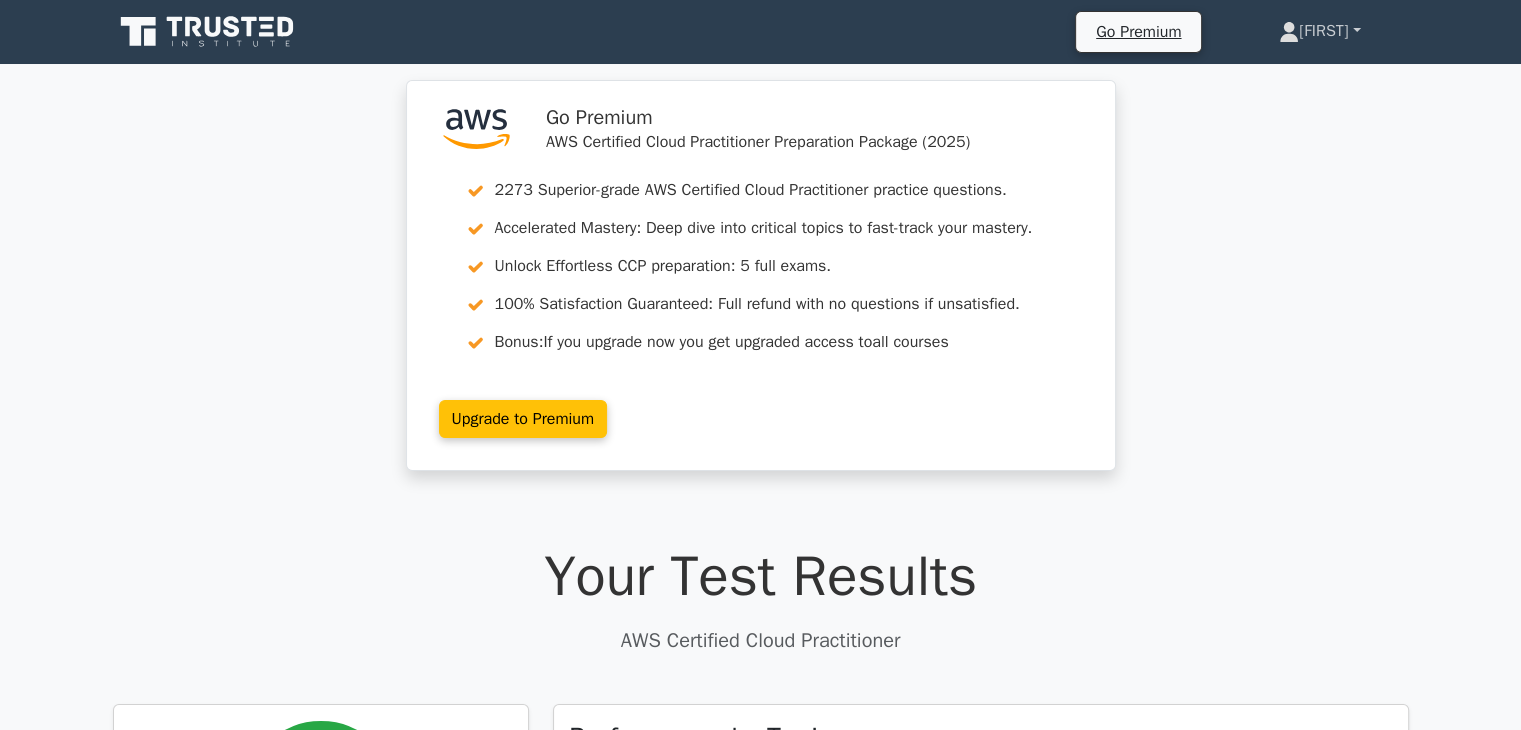 click on "[FIRST]" at bounding box center [1319, 31] 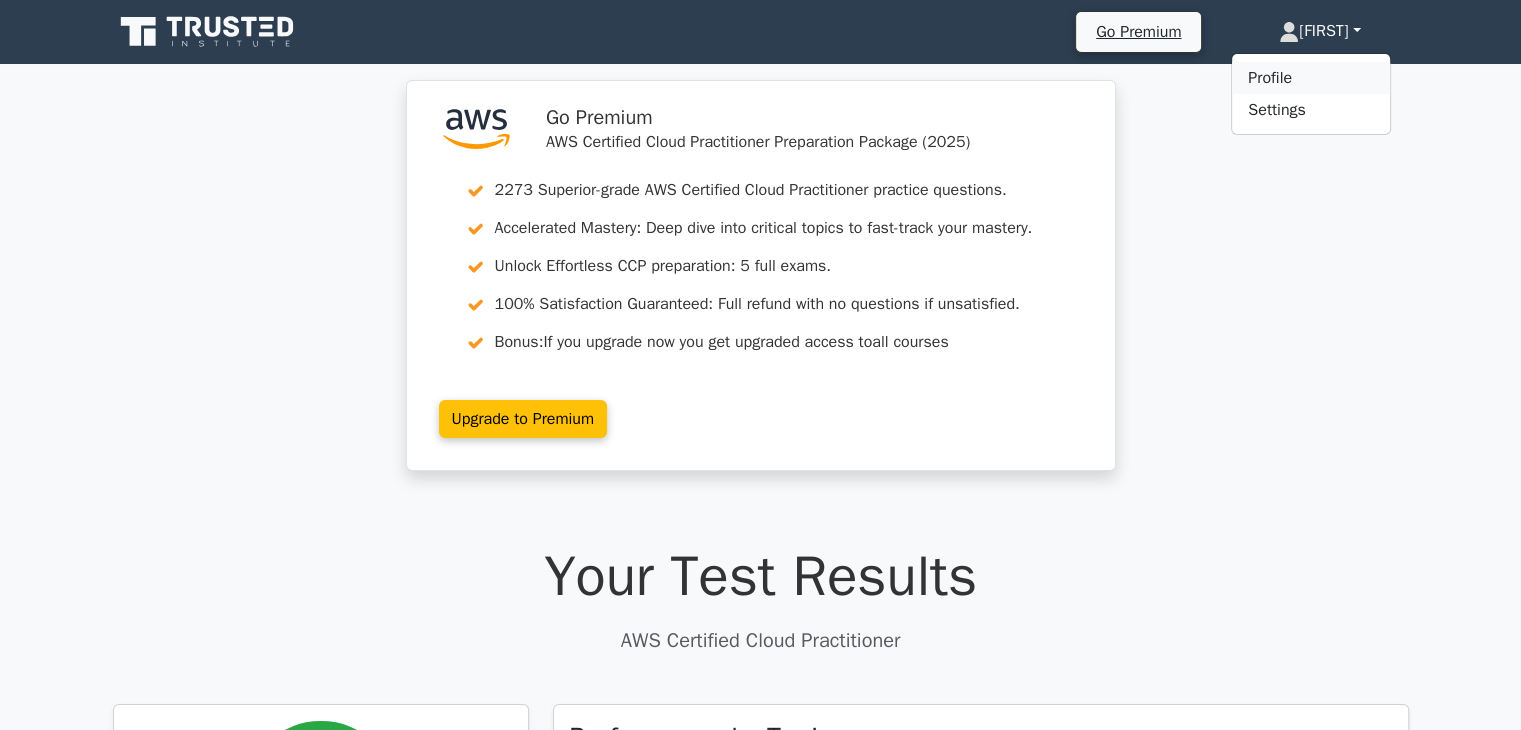 click on "Profile" at bounding box center [1311, 78] 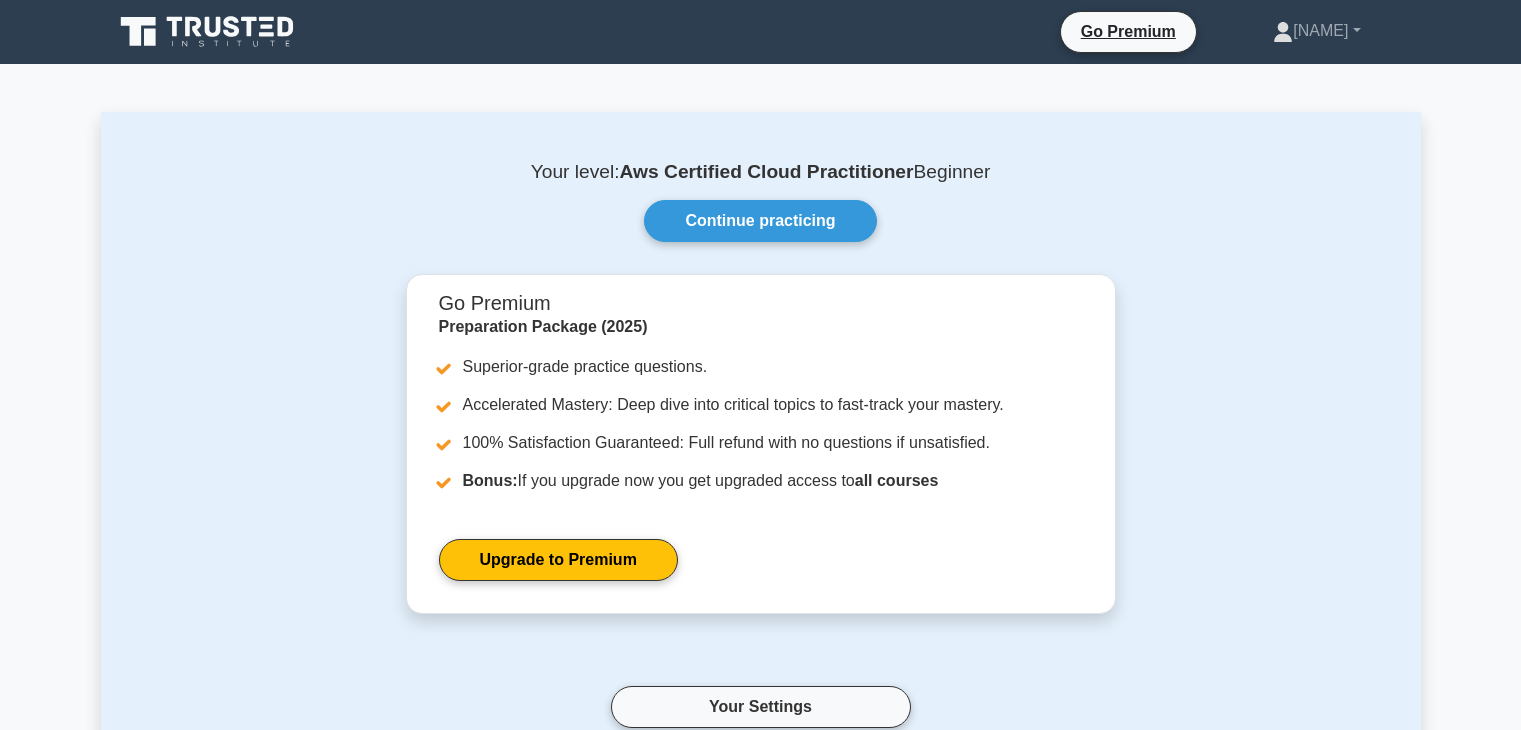 scroll, scrollTop: 0, scrollLeft: 0, axis: both 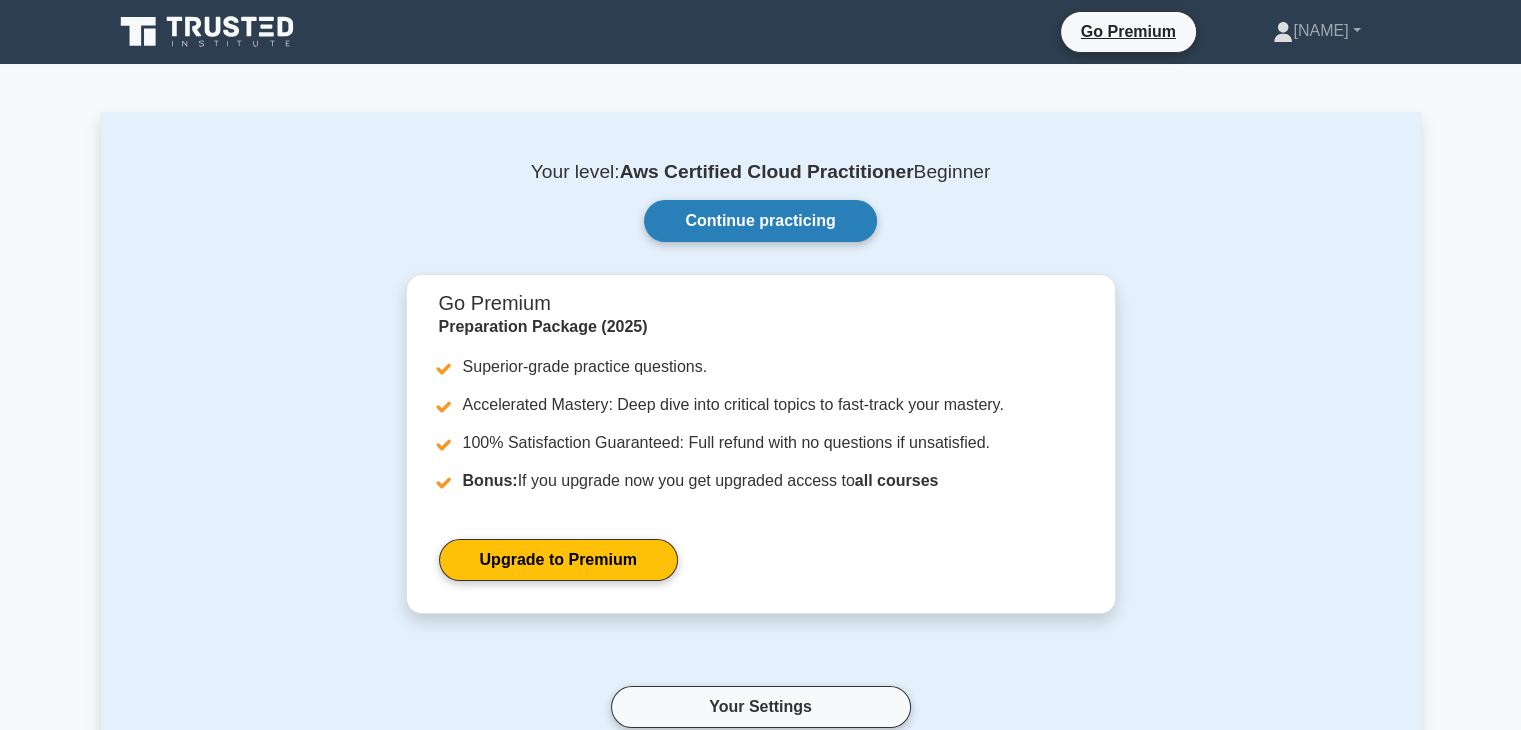 click on "Continue practicing" at bounding box center [760, 221] 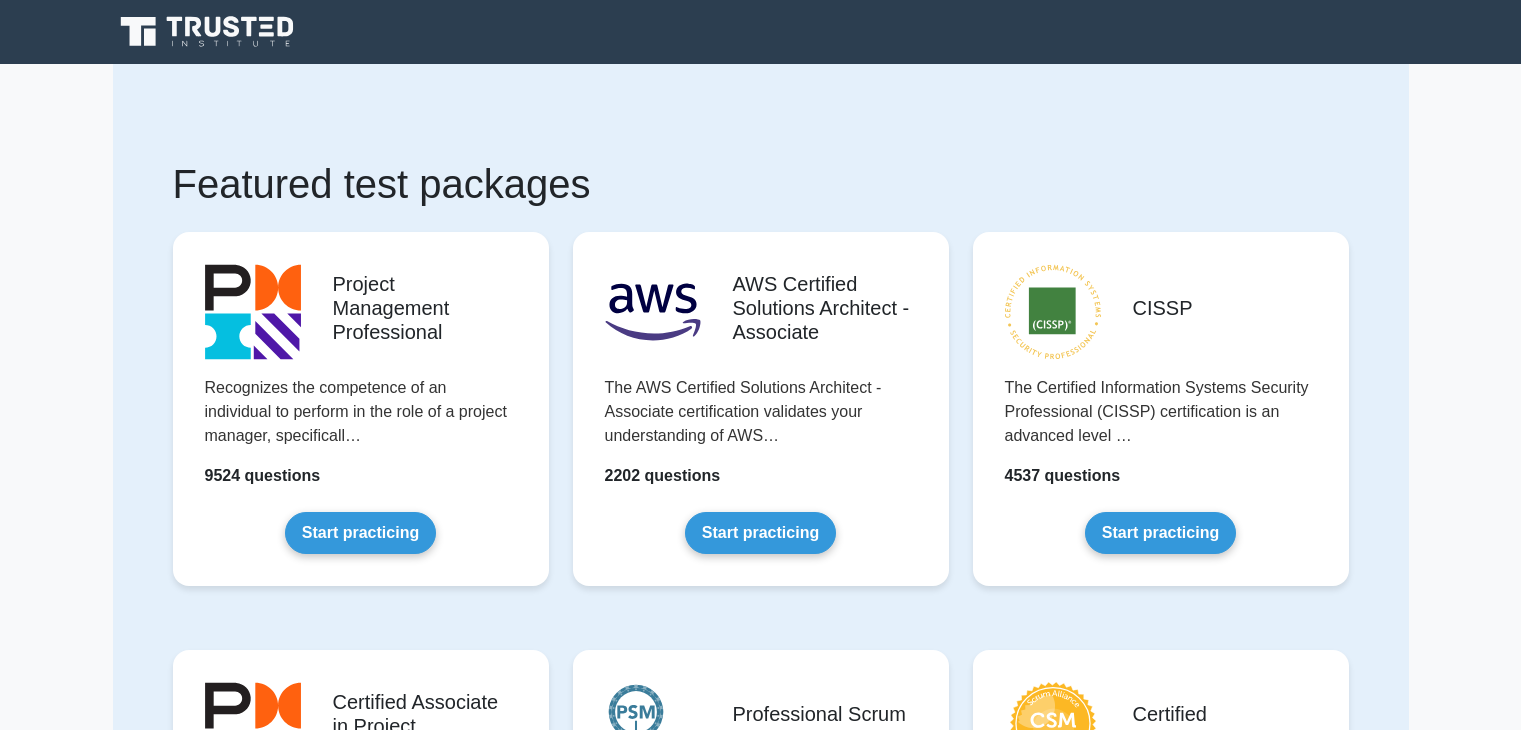scroll, scrollTop: 0, scrollLeft: 0, axis: both 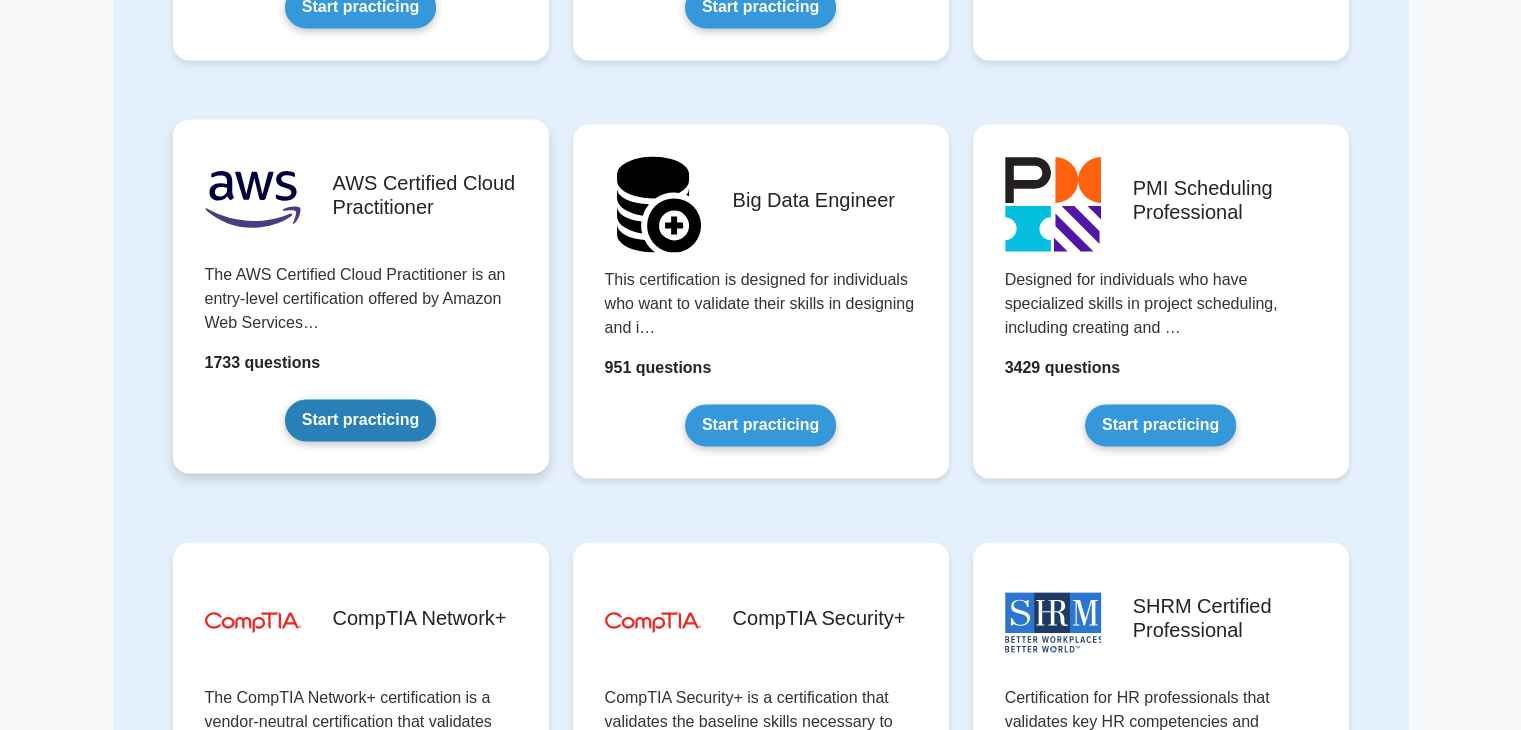 click on "Start practicing" at bounding box center (360, 420) 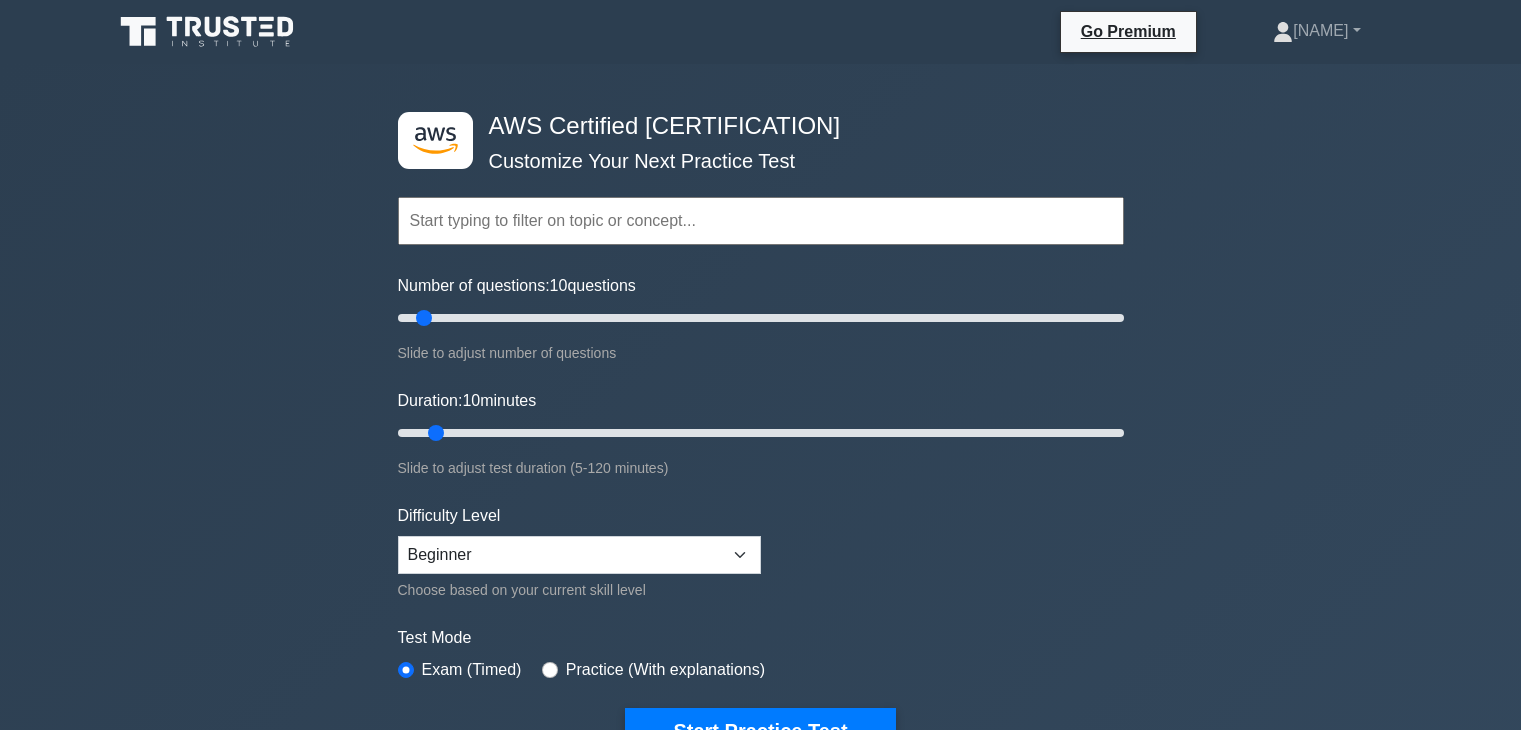 scroll, scrollTop: 0, scrollLeft: 0, axis: both 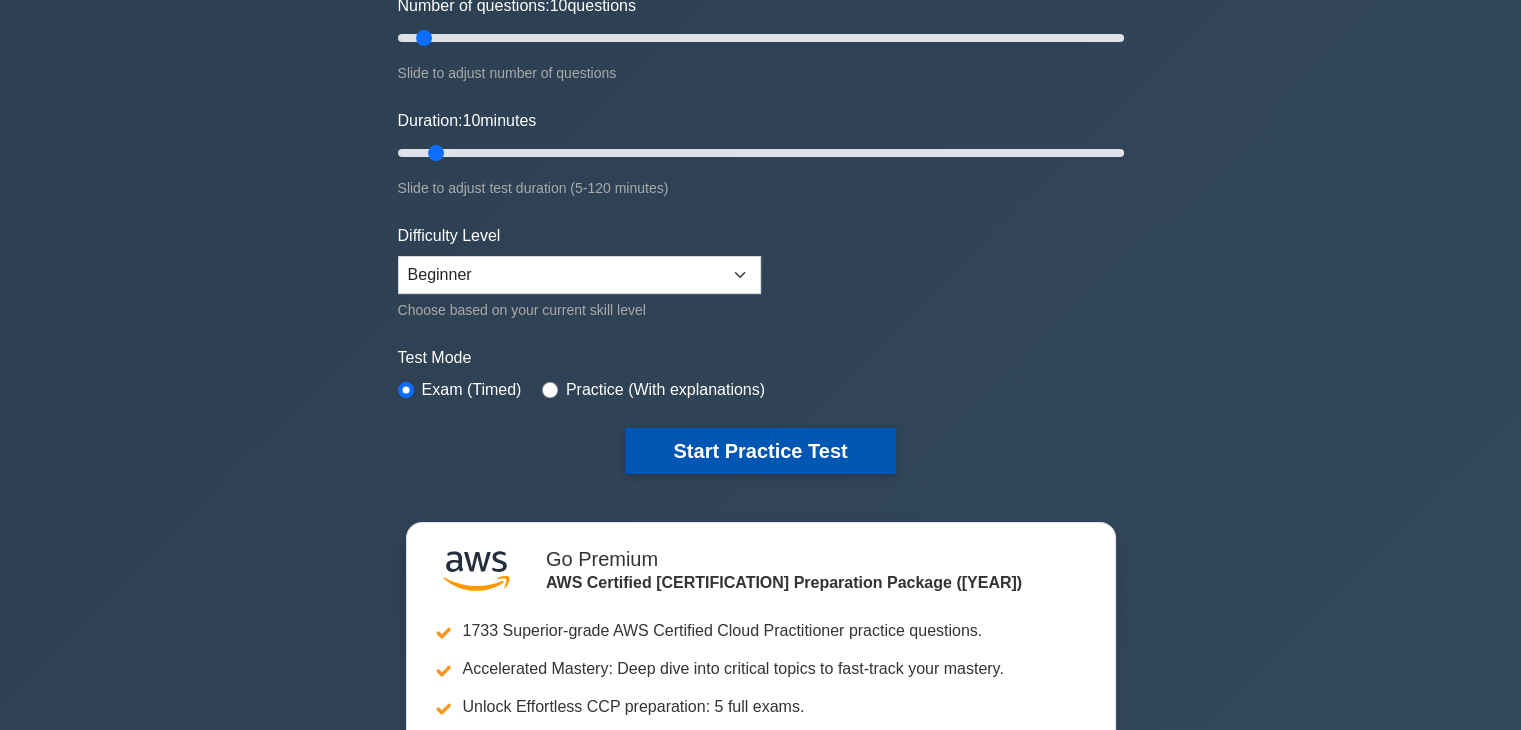 click on "Start Practice Test" at bounding box center (760, 451) 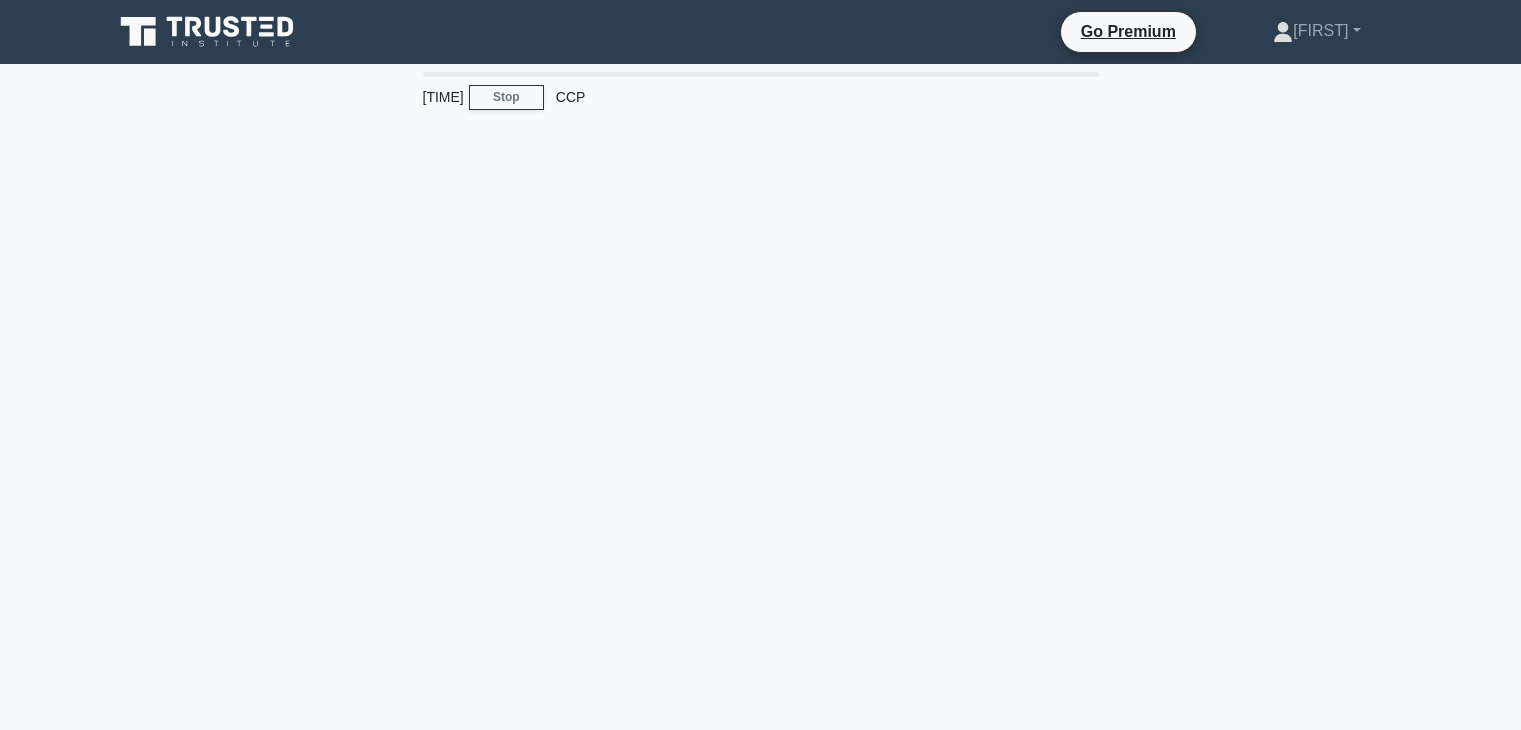 scroll, scrollTop: 0, scrollLeft: 0, axis: both 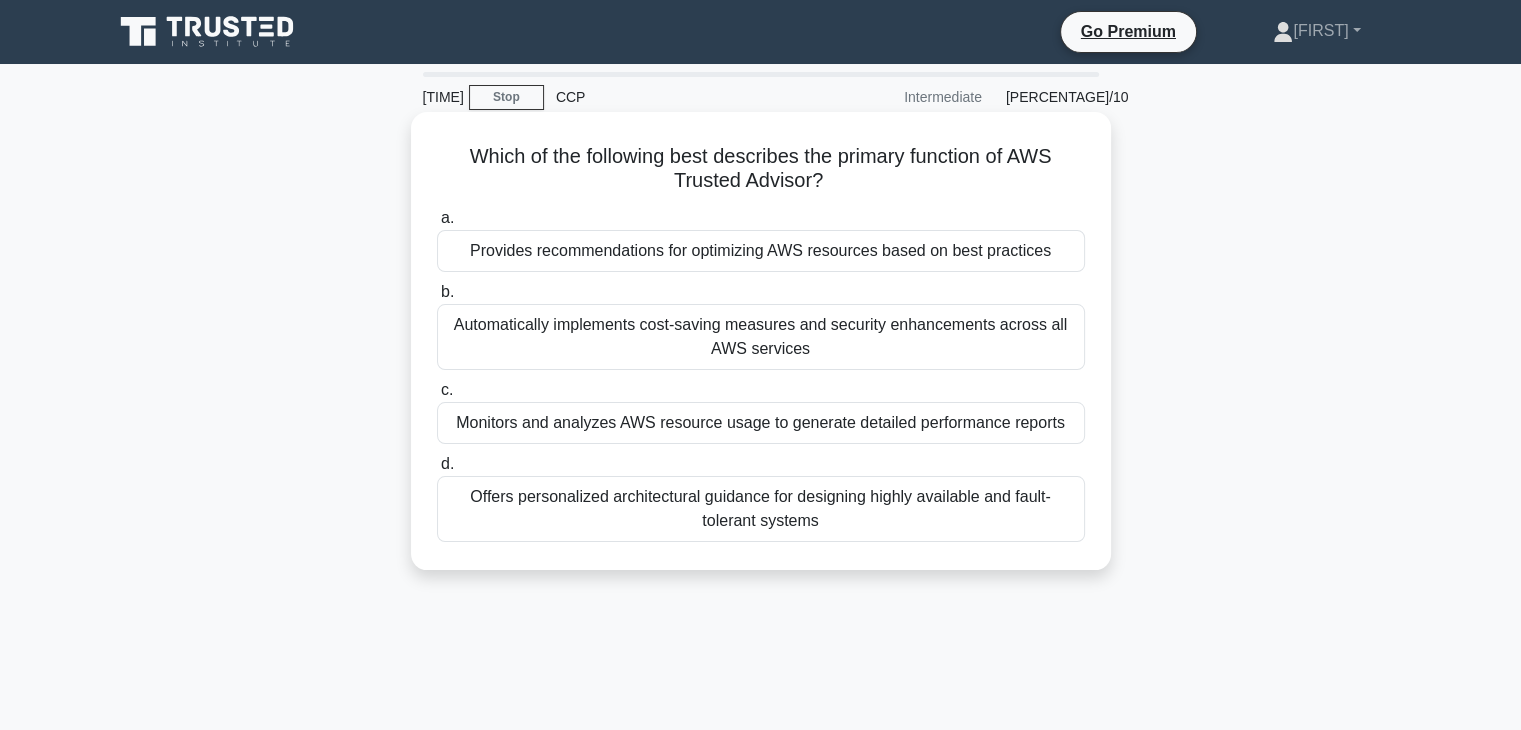 click on "Automatically implements cost-saving measures and security enhancements across all AWS services" at bounding box center [761, 337] 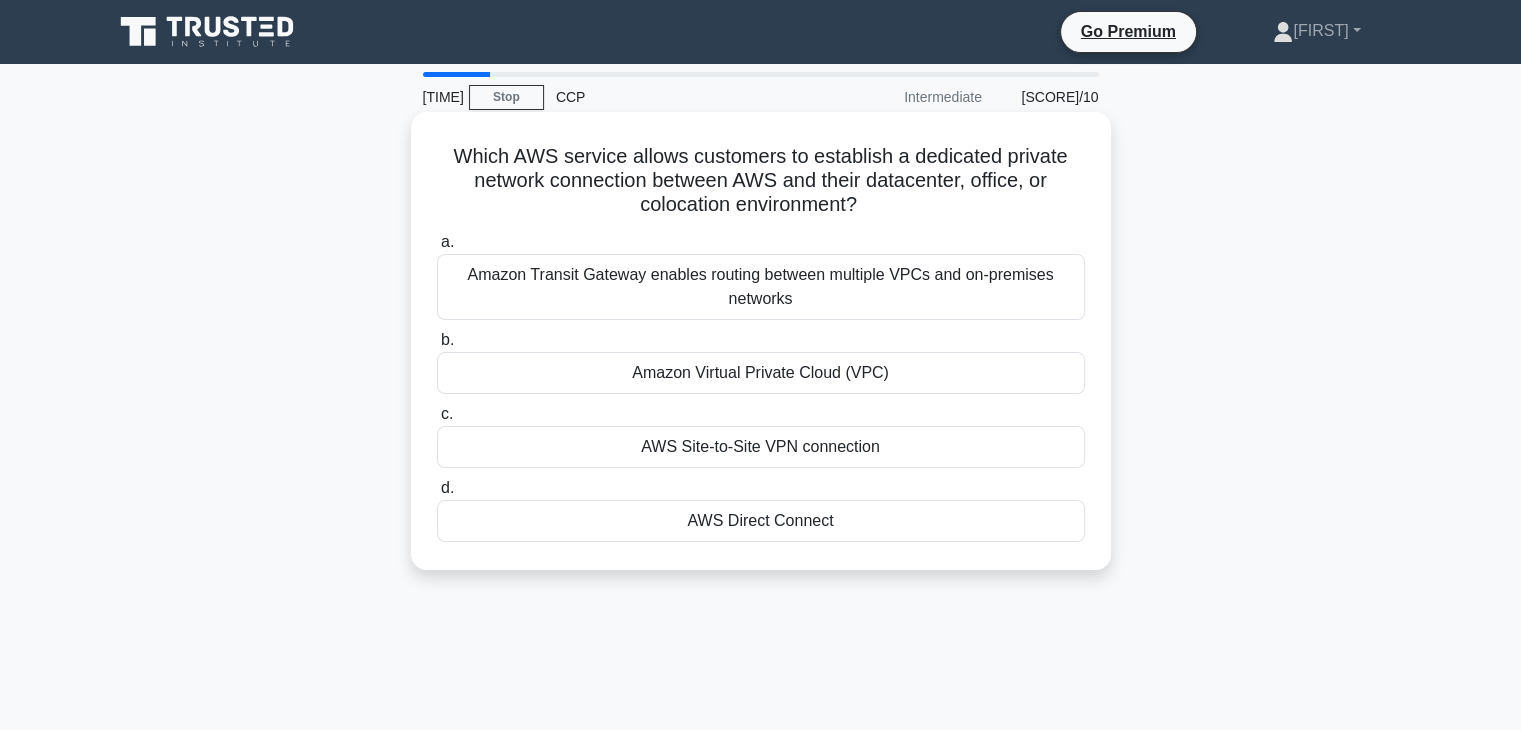 click on "Amazon Virtual Private Cloud (VPC)" at bounding box center (761, 373) 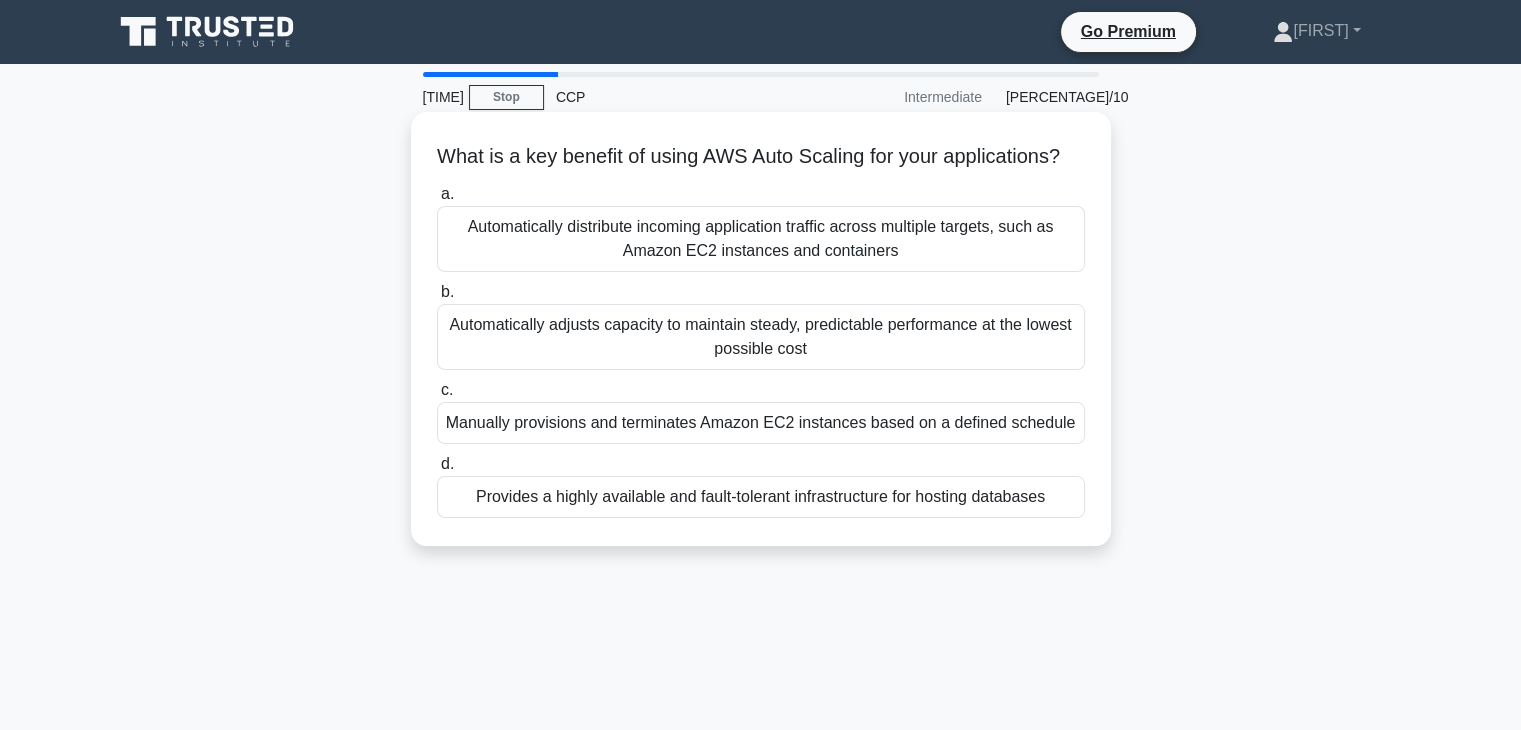 click on "Automatically load balances incoming application traffic across multiple targets, such as Amazon EC2 instances and containers" at bounding box center (761, 239) 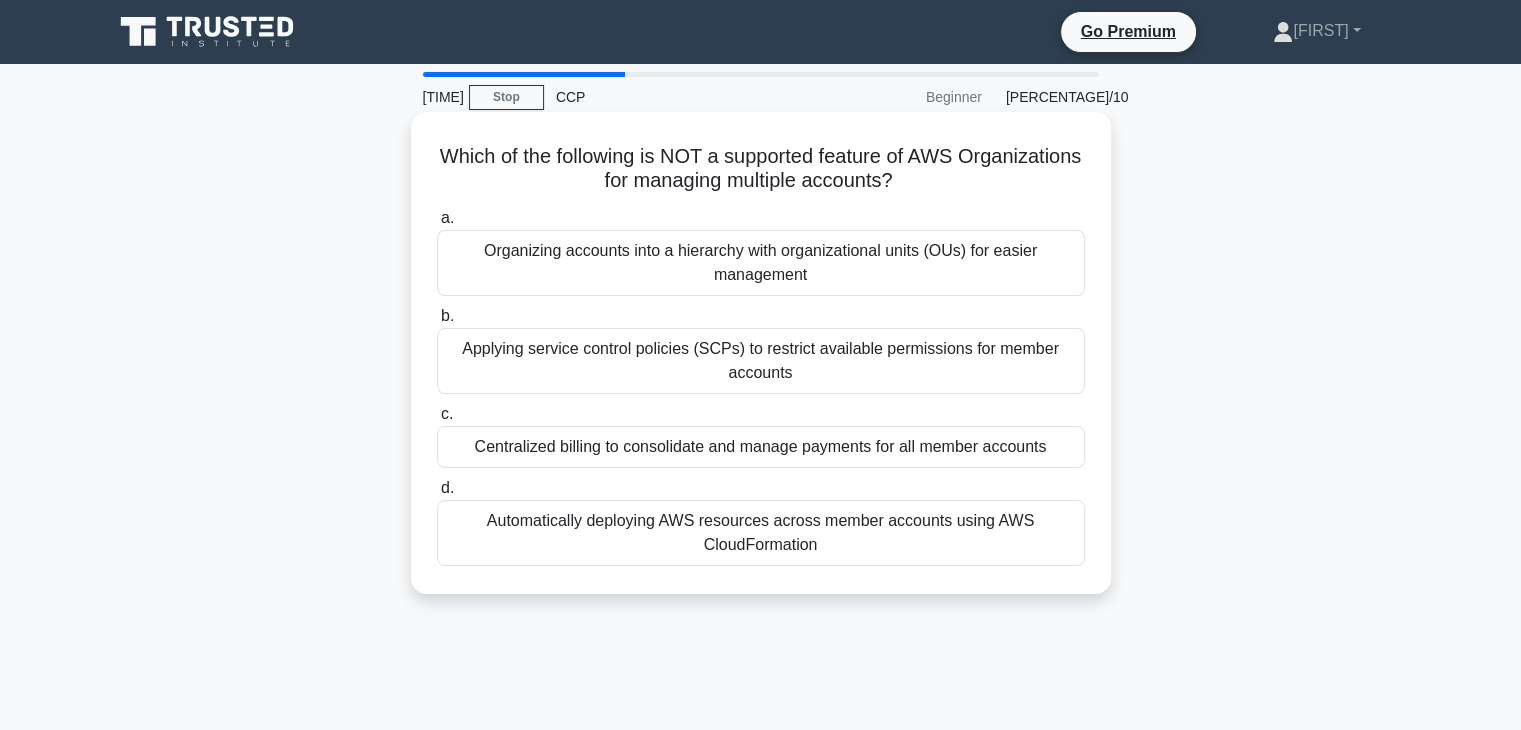 click on "Automatically deploying AWS resources across member accounts using AWS CloudFormation" at bounding box center (761, 533) 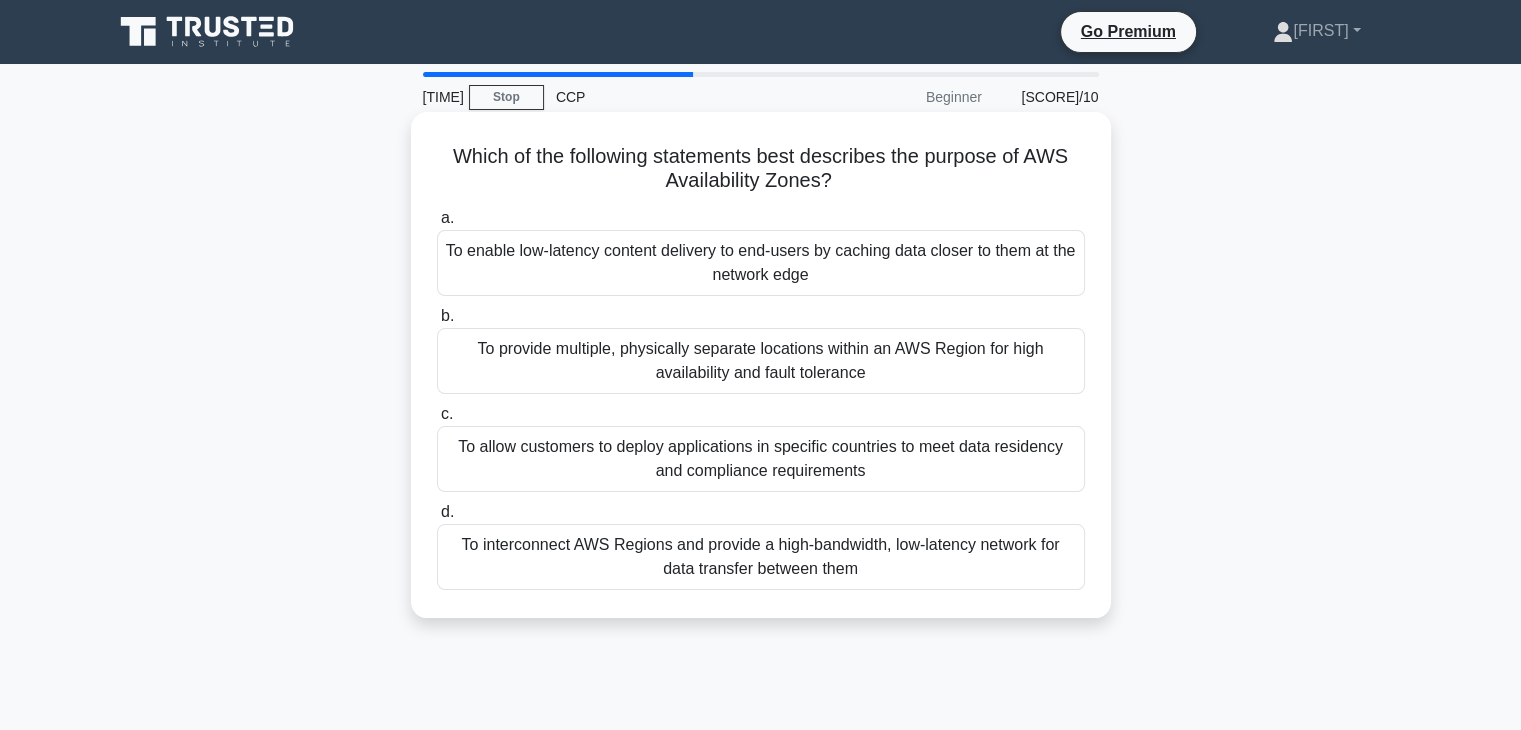click on "To interconnect AWS Regions and provide a high-bandwidth, low-latency network for data transfer between them" at bounding box center (761, 557) 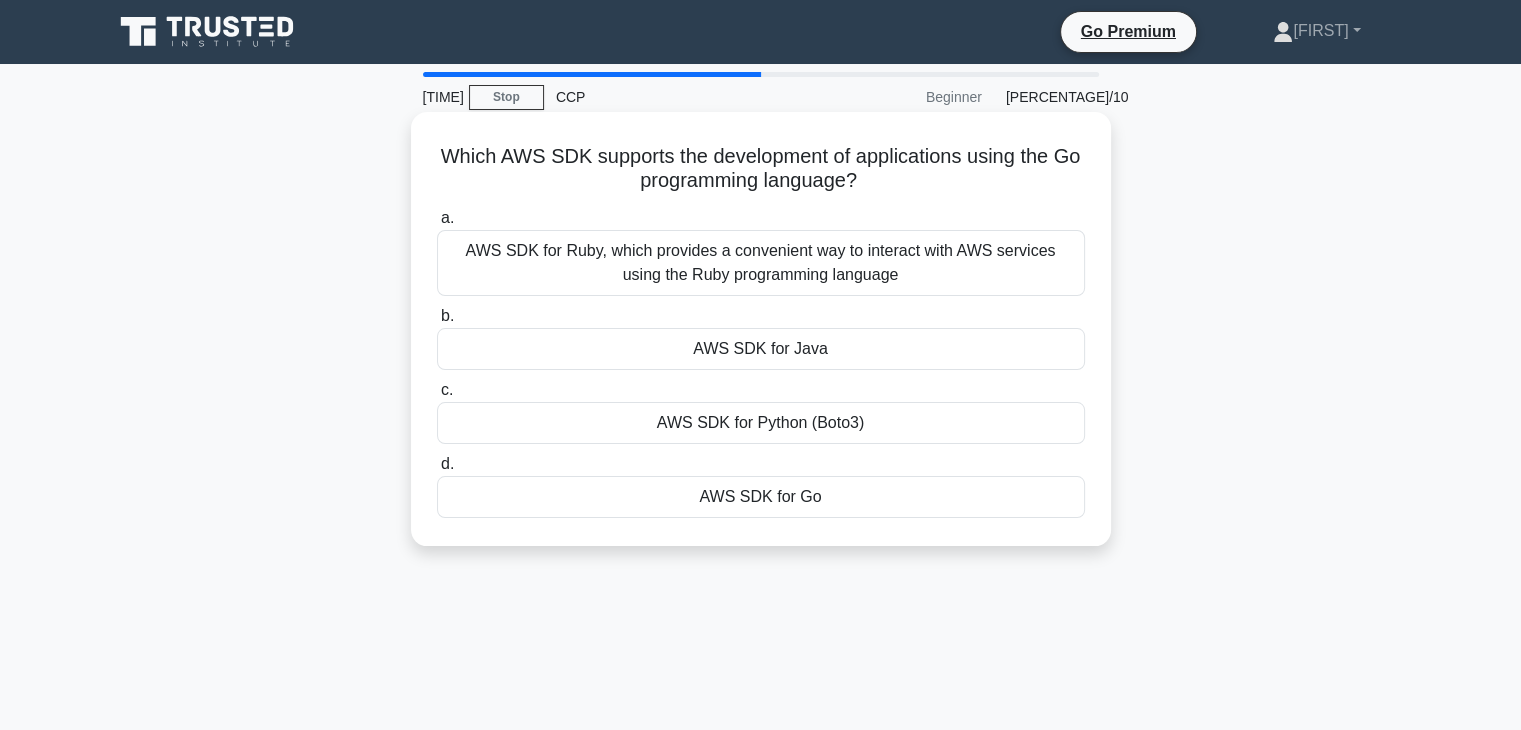 click on "AWS SDK for Java" at bounding box center (761, 349) 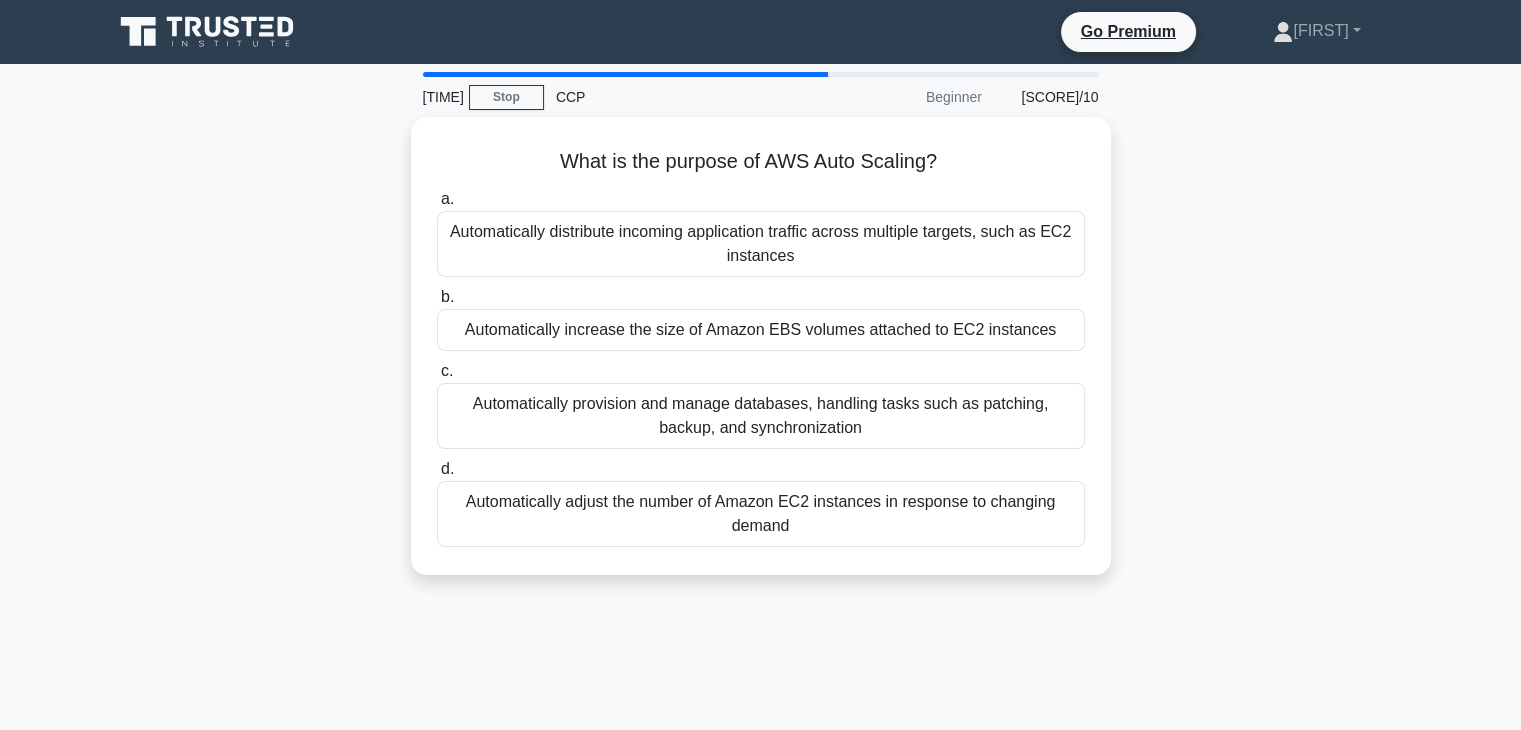 scroll, scrollTop: 20, scrollLeft: 0, axis: vertical 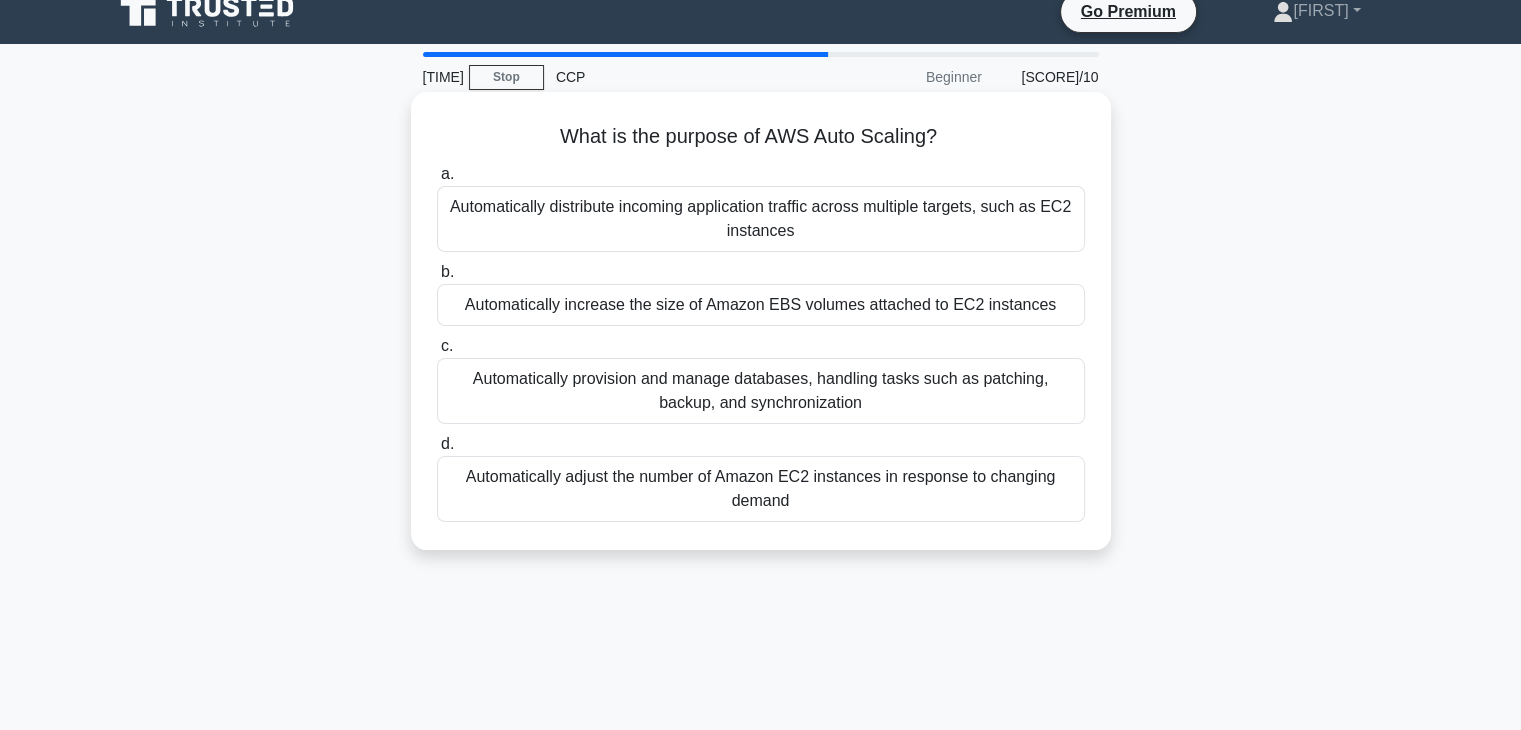 click on "Automatically adjust the number of Amazon EC2 instances in response to changing demand" at bounding box center [761, 489] 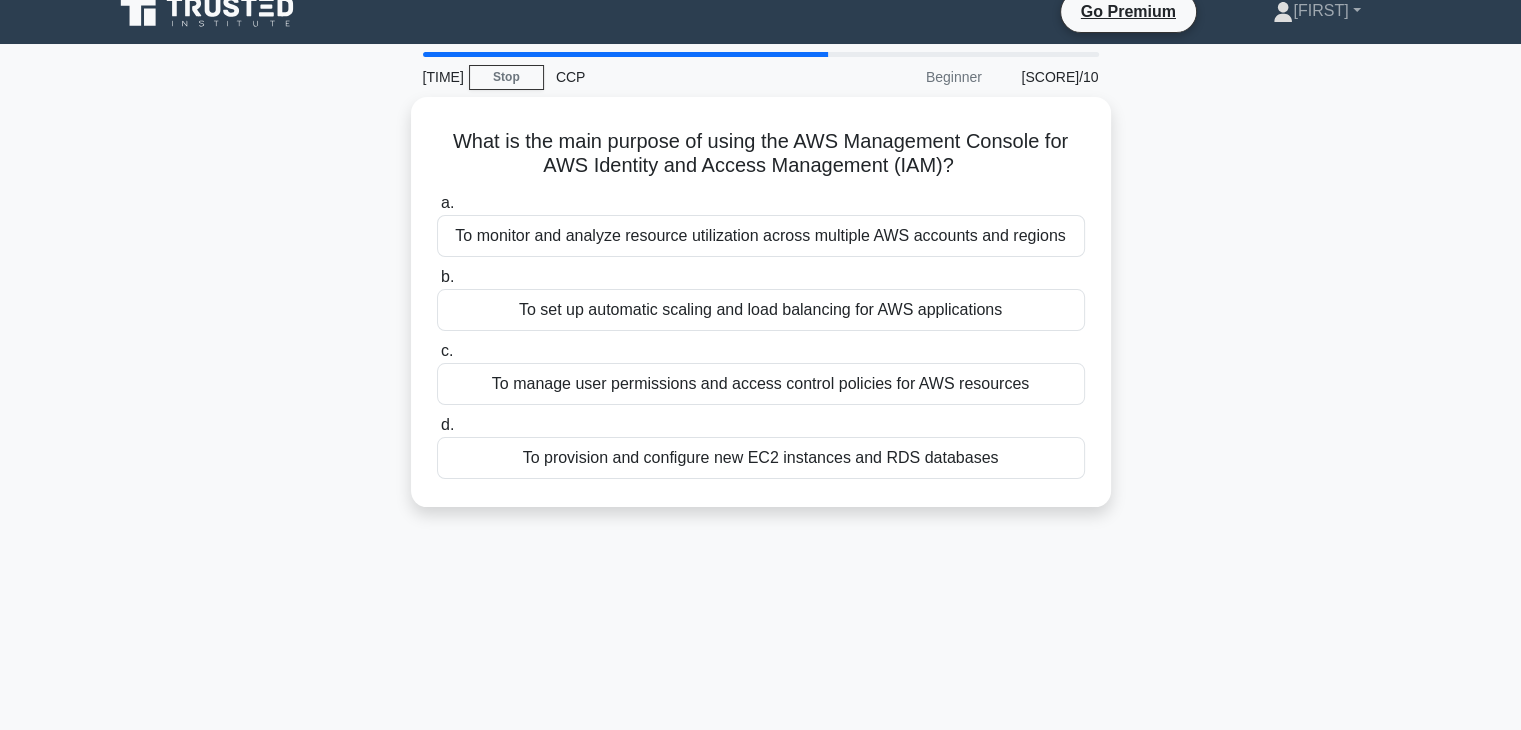 scroll, scrollTop: 8, scrollLeft: 0, axis: vertical 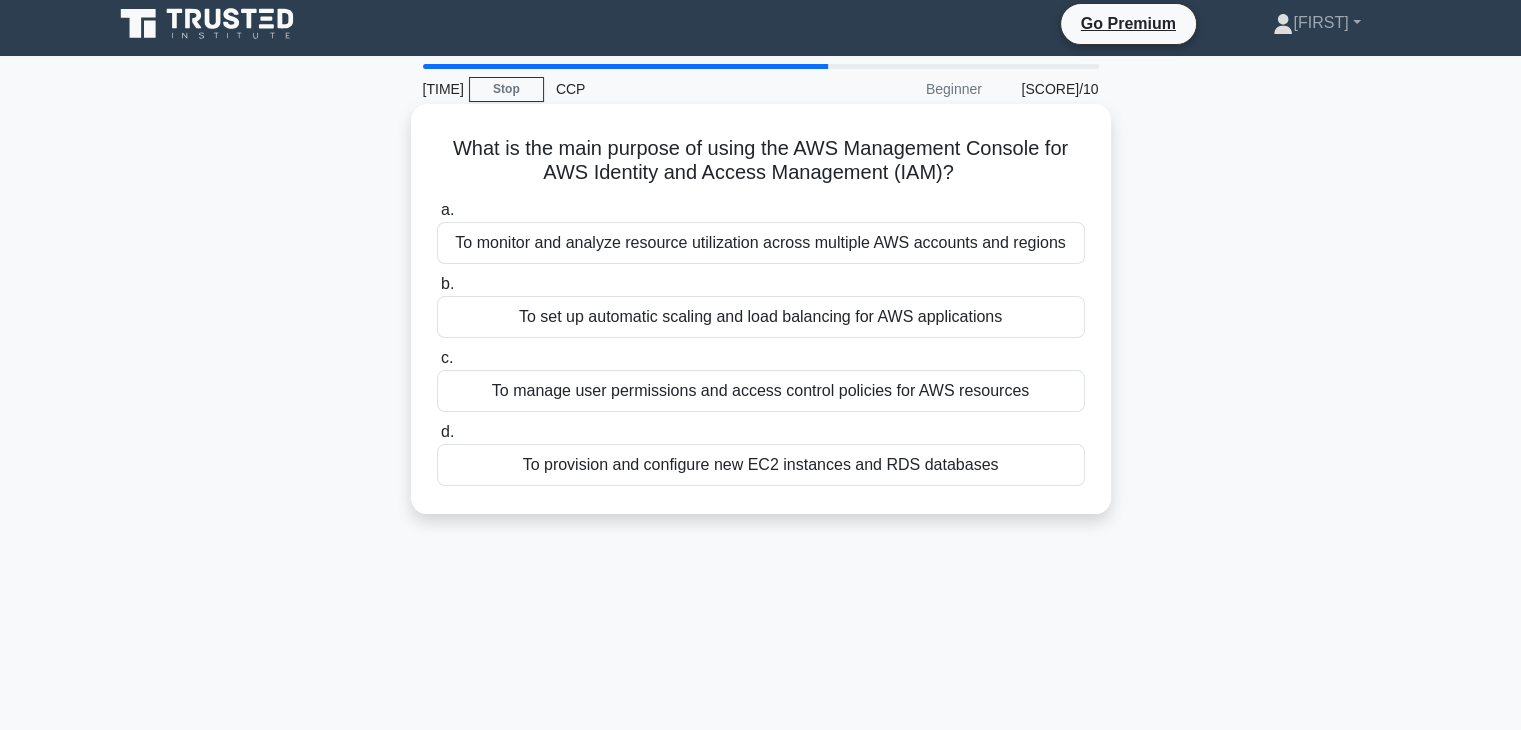 click on "To manage user permissions and access control policies for AWS resources" at bounding box center (761, 391) 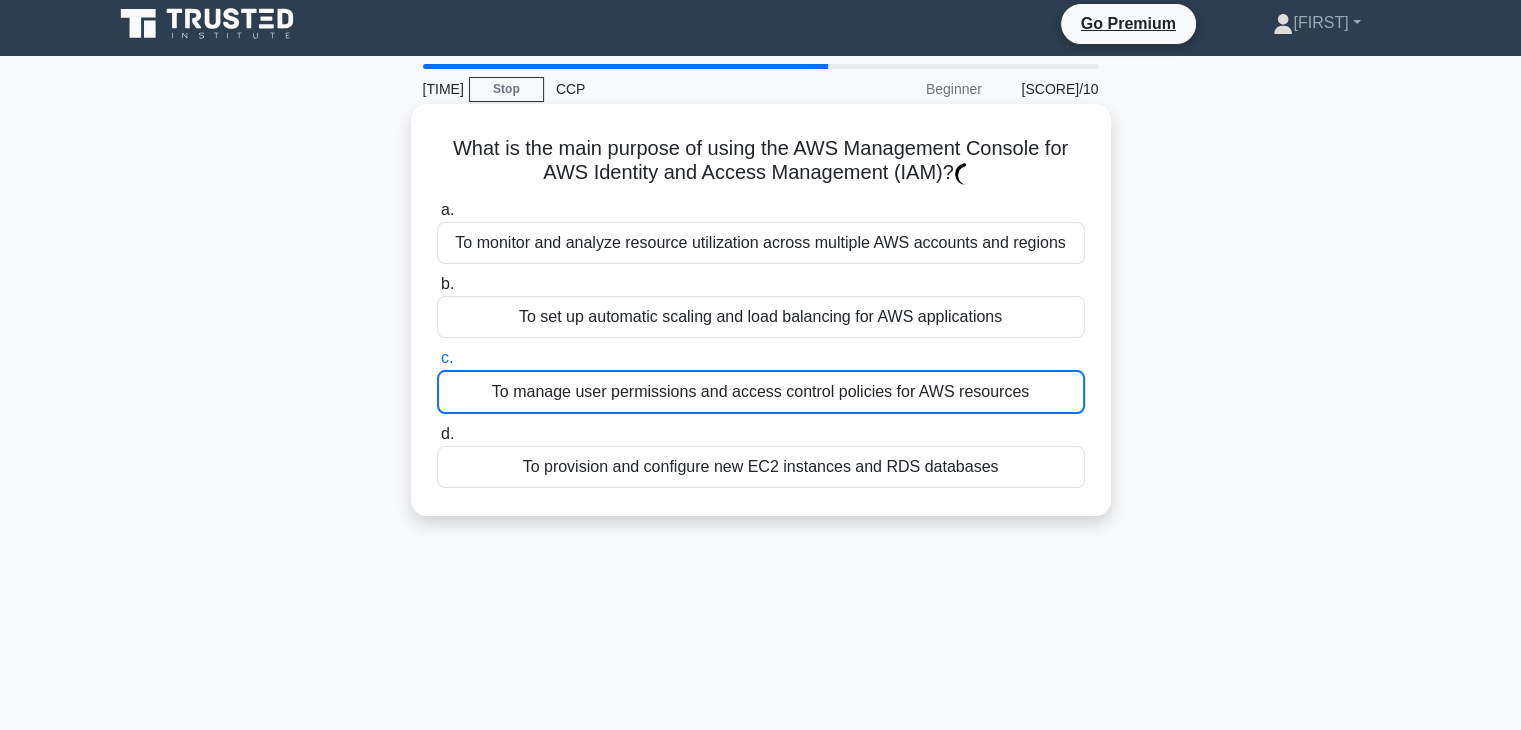 click on "To manage user permissions and access control policies for AWS resources" at bounding box center (761, 392) 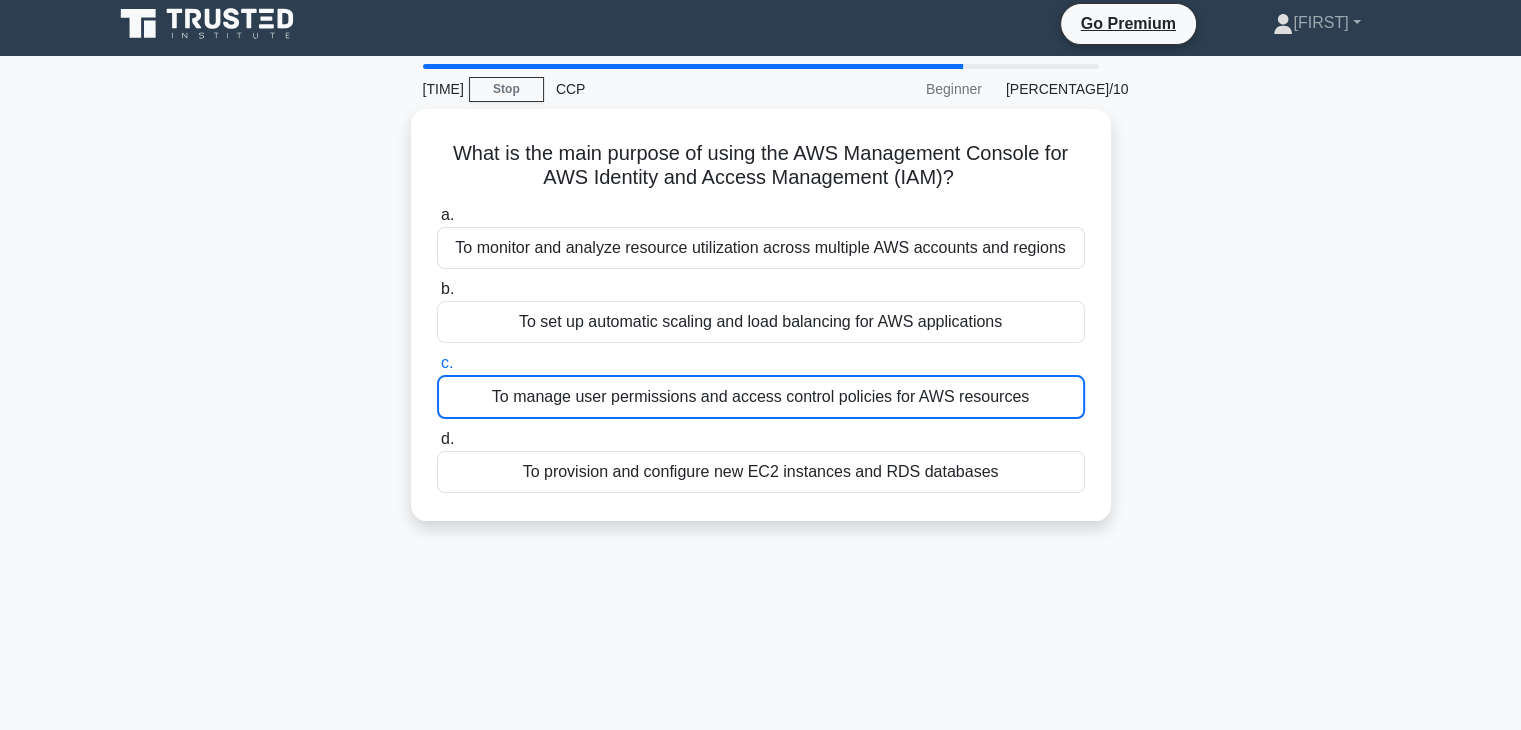 scroll, scrollTop: 0, scrollLeft: 0, axis: both 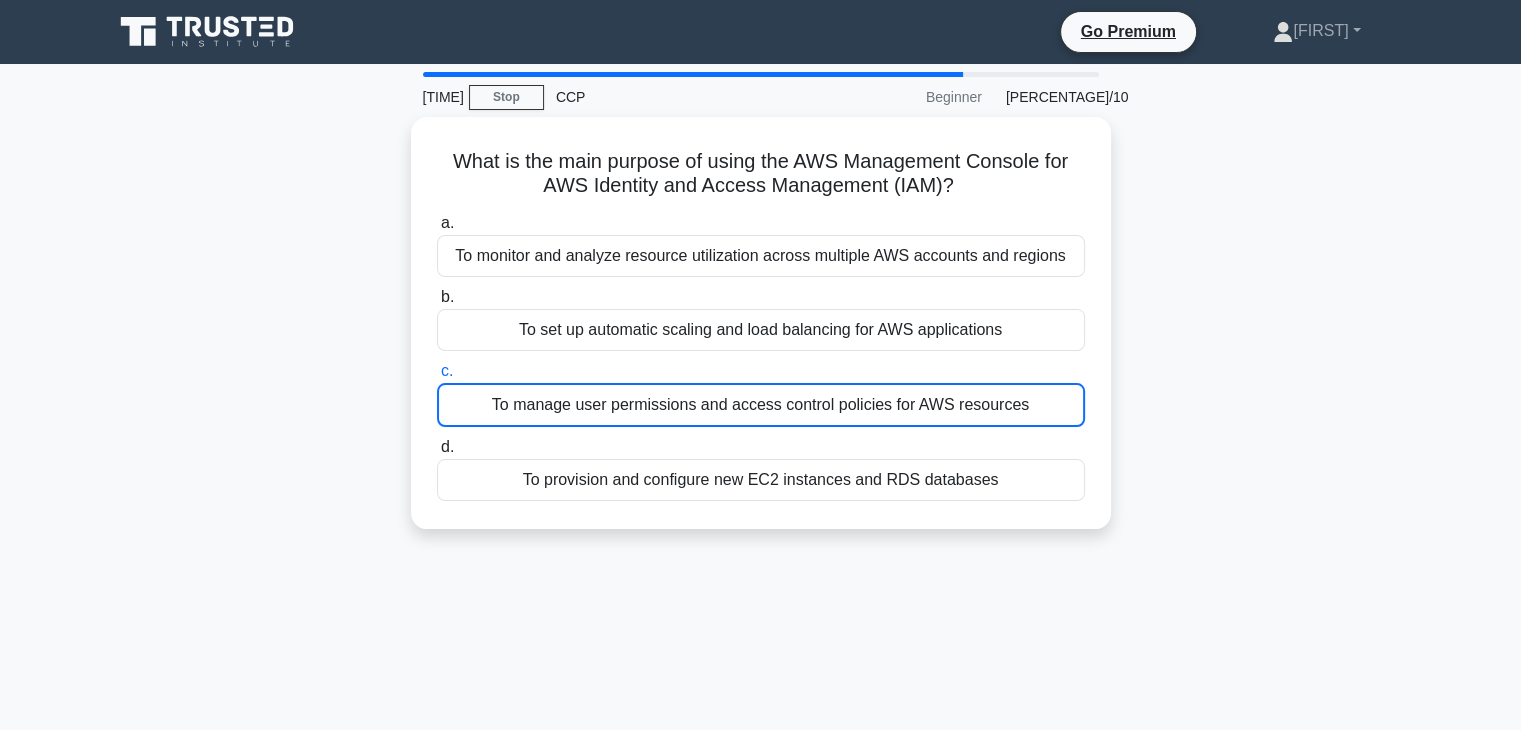 click on "What is the main purpose of using the AWS Management Console for AWS Identity and Access Management (IAM)?
.spinner_0XTQ{transform-origin:center;animation:spinner_y6GP .75s linear infinite}@keyframes spinner_y6GP{100%{transform:rotate(360deg)}}
a.
To monitor and analyze resource utilization across multiple AWS accounts and regions
b. c. d." at bounding box center (761, 335) 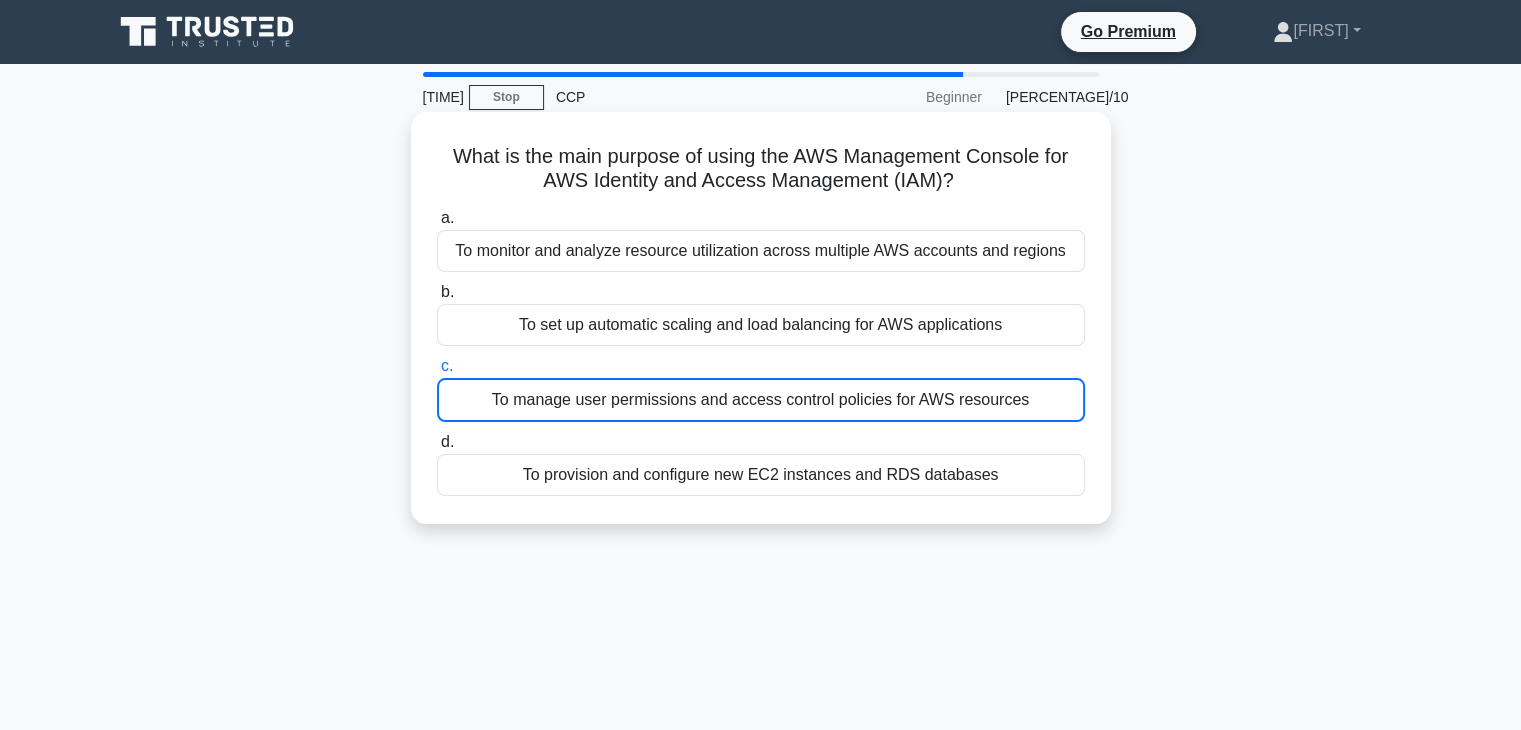 click on "To manage user permissions and access control policies for AWS resources" at bounding box center [761, 400] 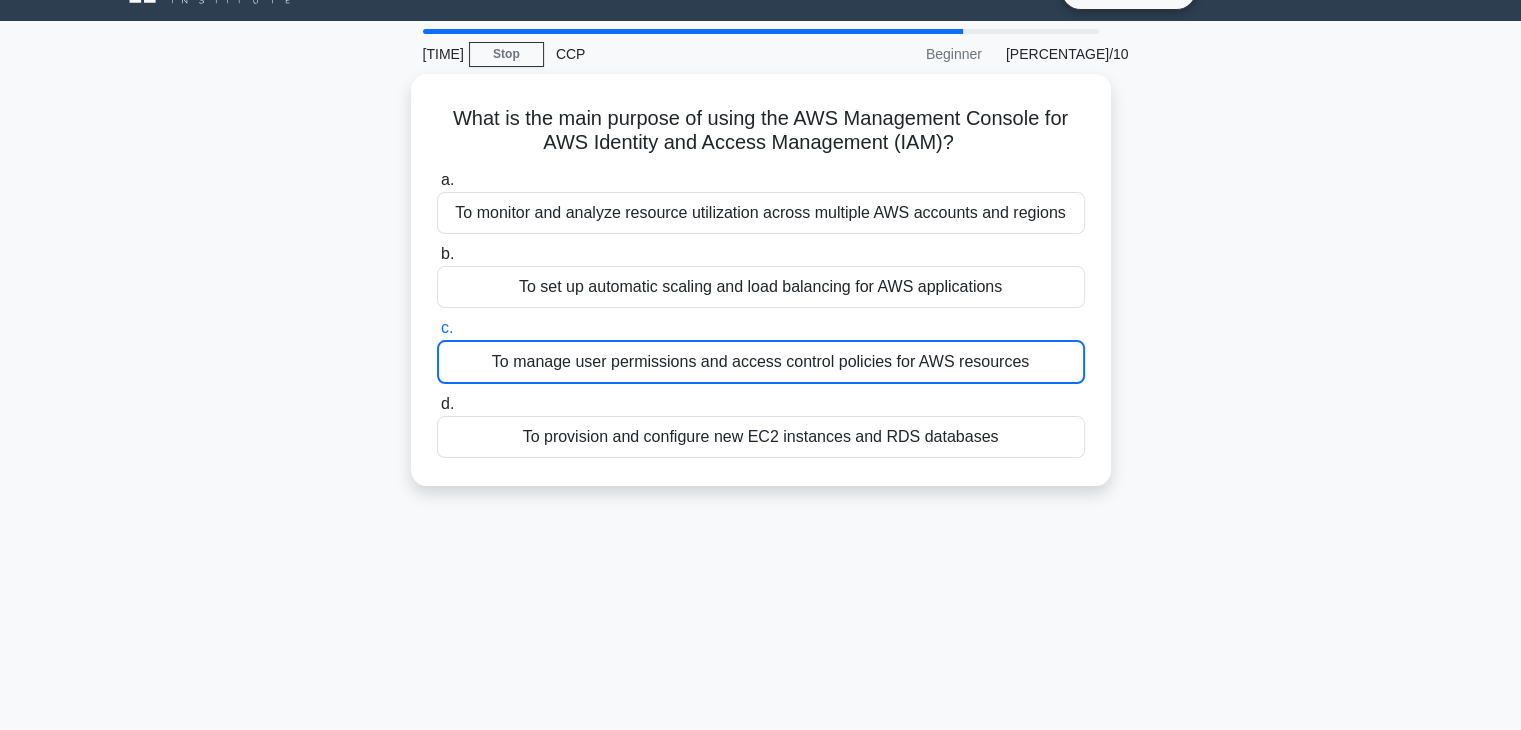 scroll, scrollTop: 36, scrollLeft: 0, axis: vertical 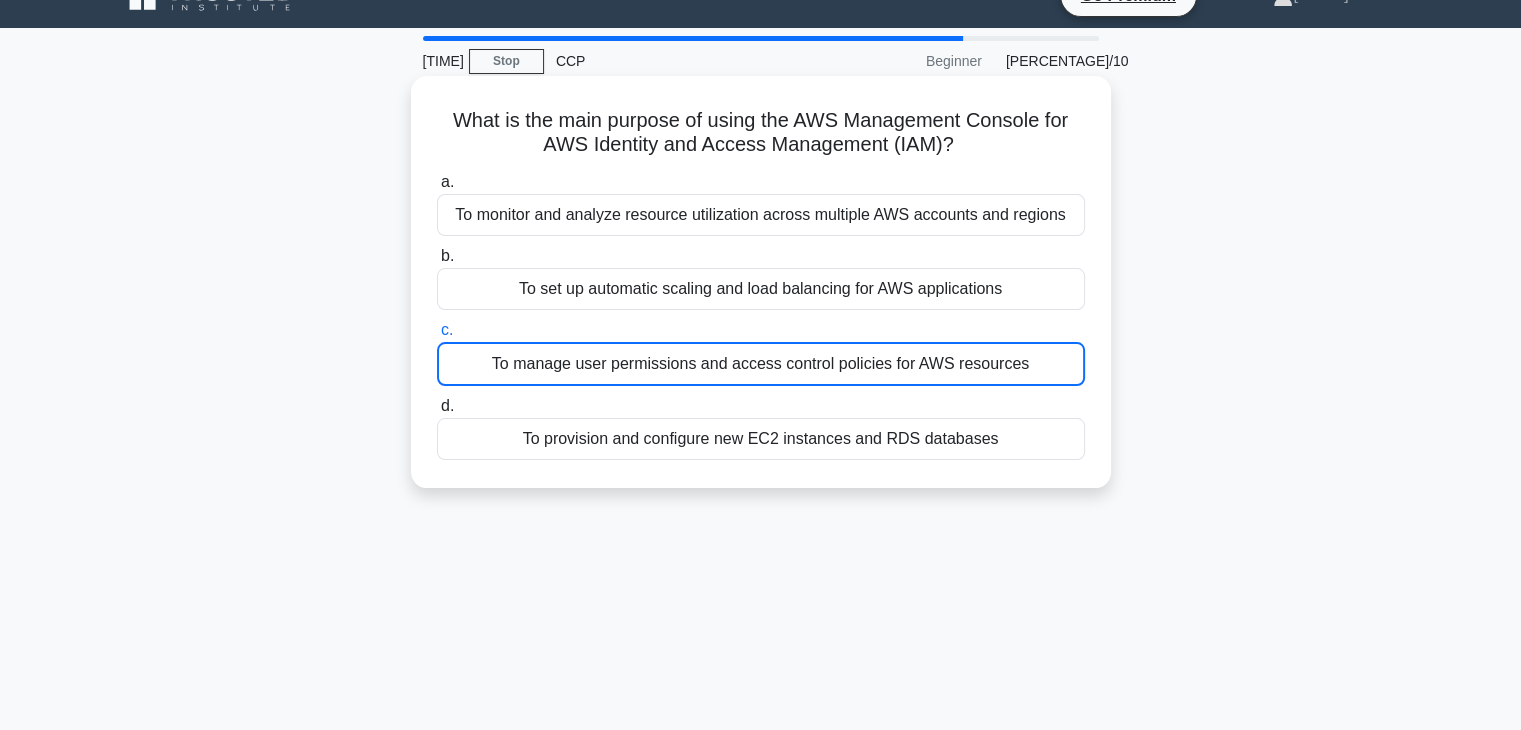 click on "To manage user permissions and access control policies for AWS resources" at bounding box center (761, 364) 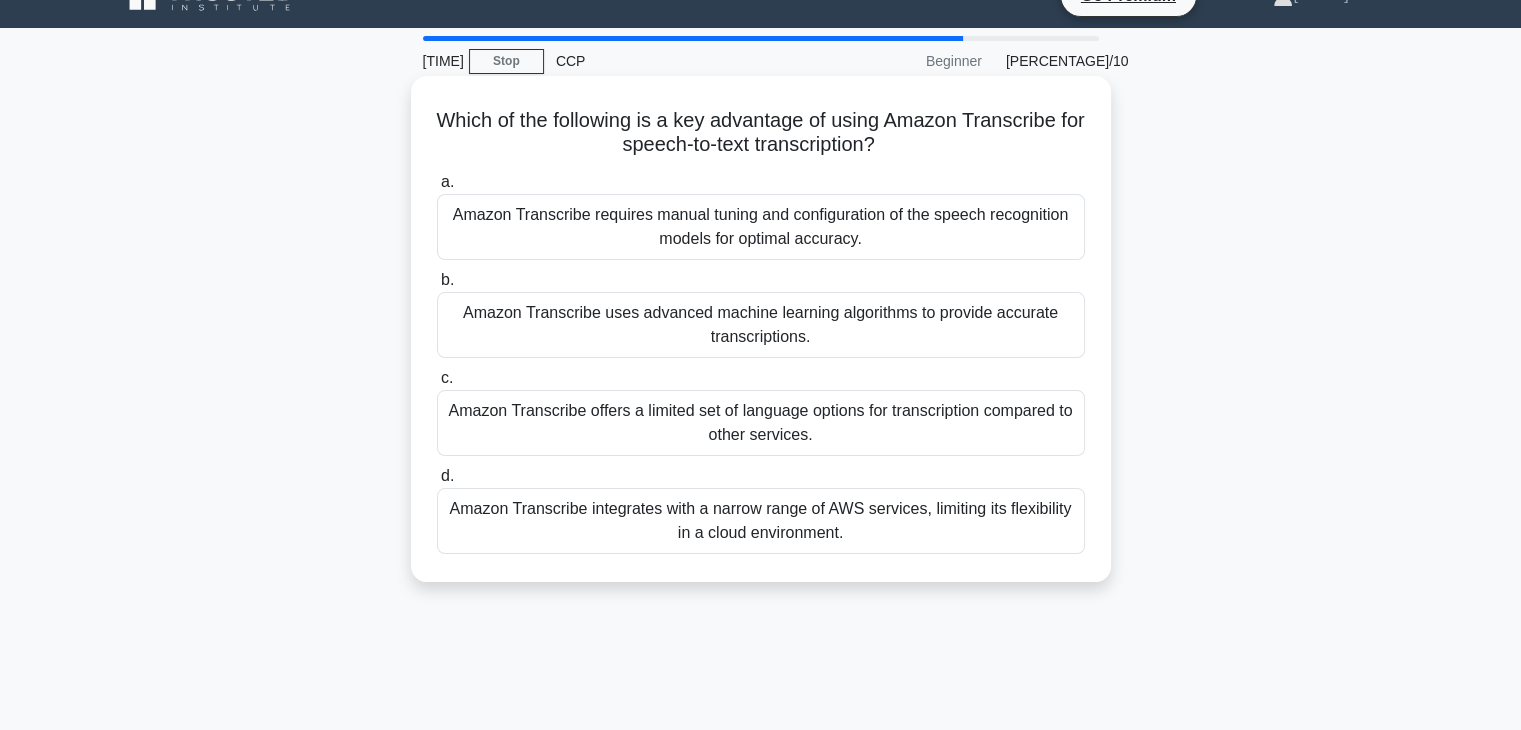 scroll, scrollTop: 0, scrollLeft: 0, axis: both 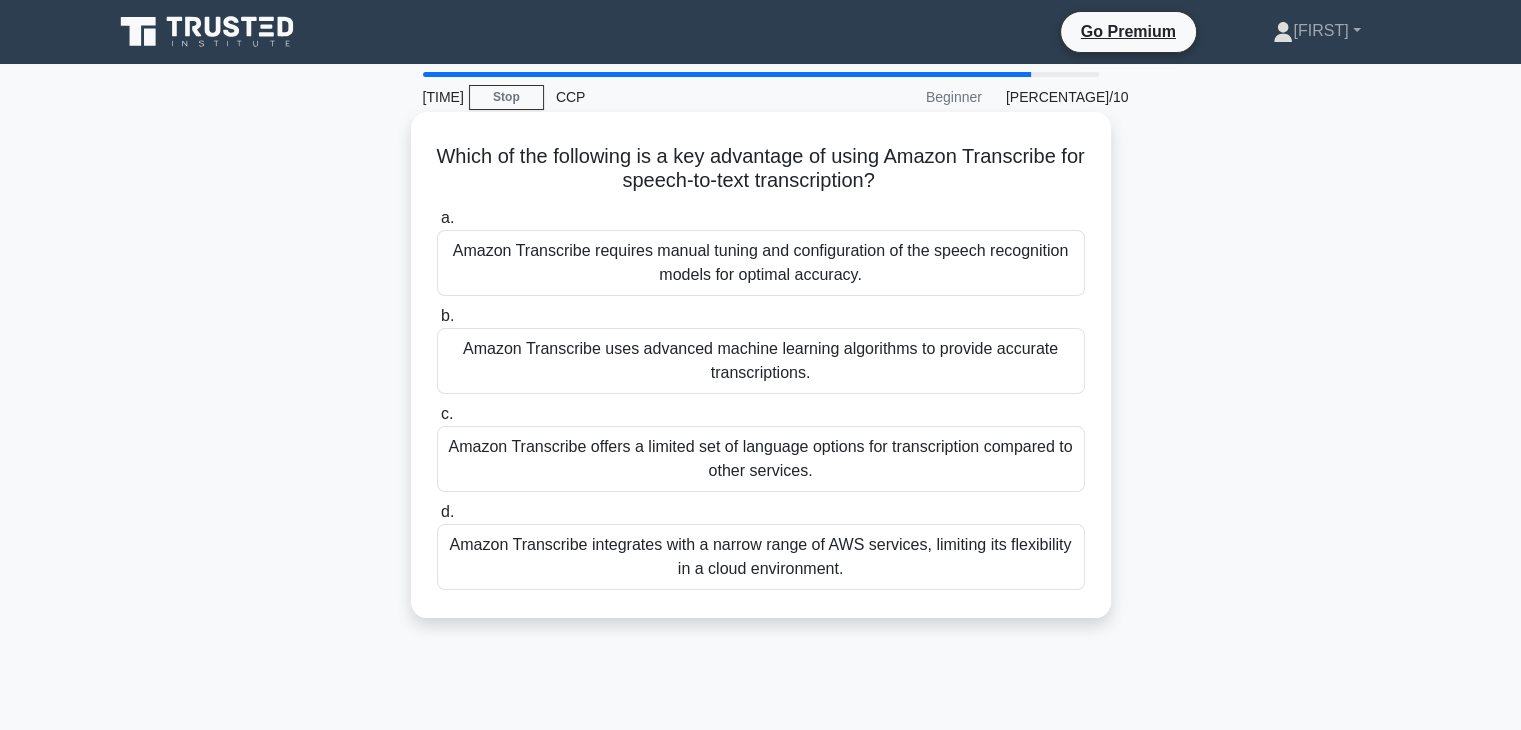 click on "Amazon Transcribe uses advanced machine learning algorithms to provide accurate transcriptions." at bounding box center (761, 361) 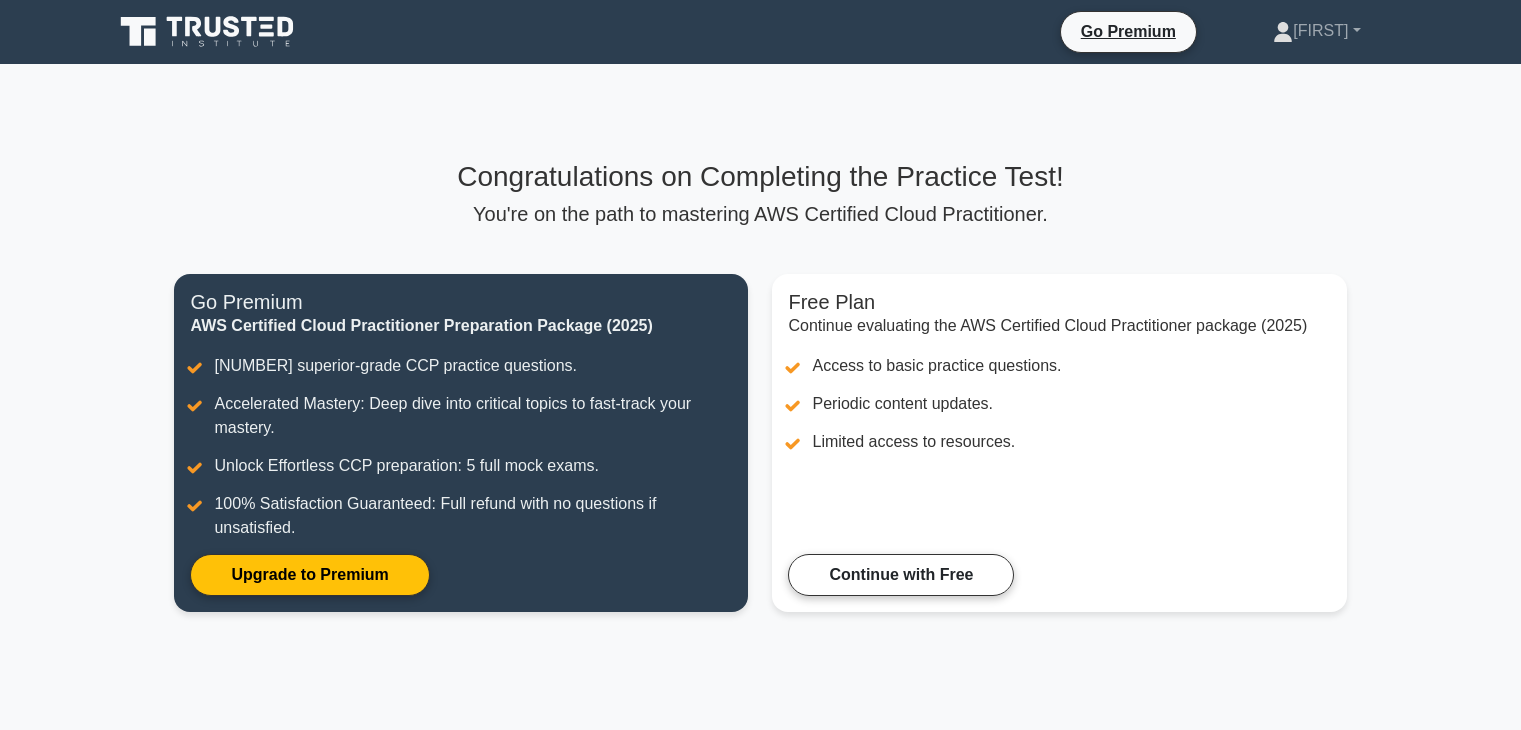 scroll, scrollTop: 0, scrollLeft: 0, axis: both 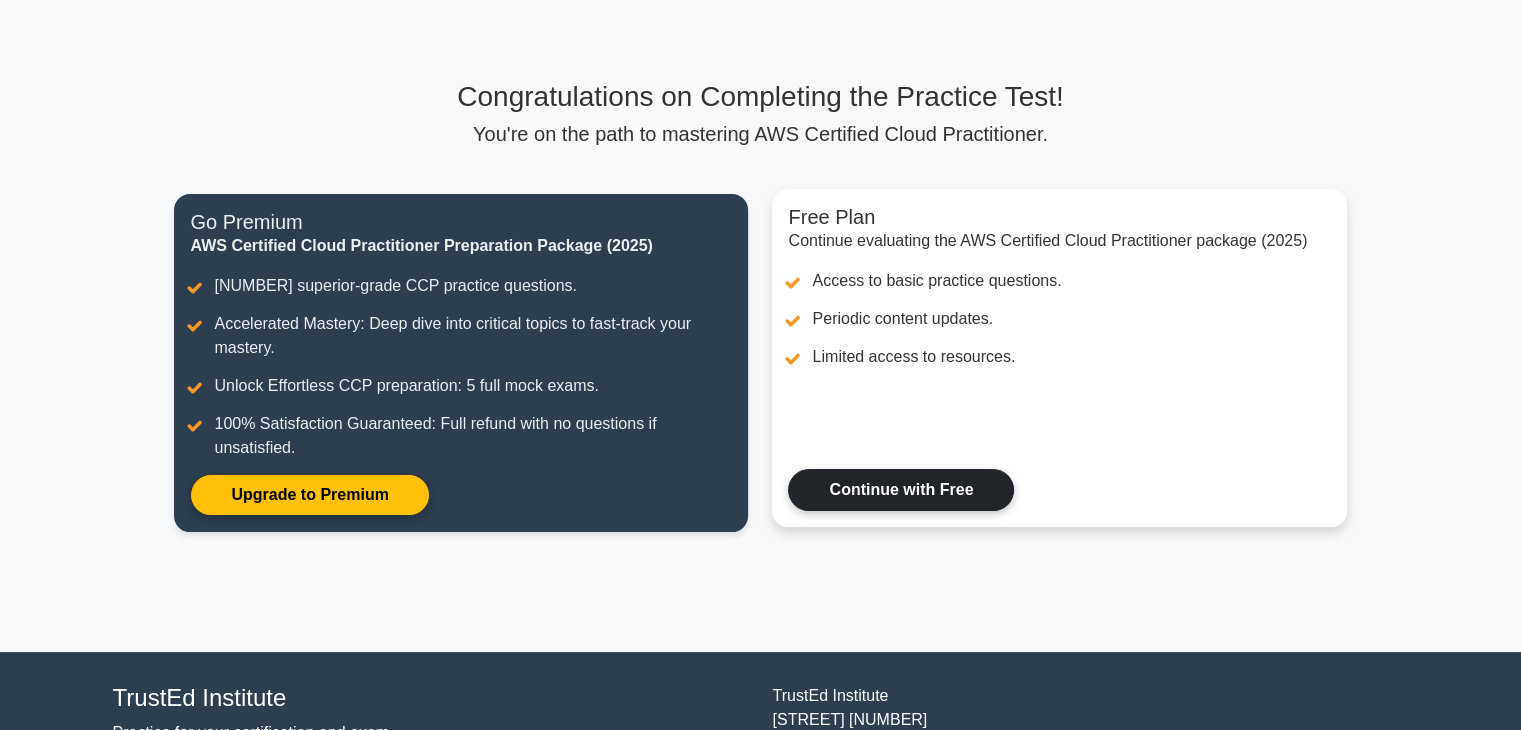 click on "Continue with Free" at bounding box center [901, 490] 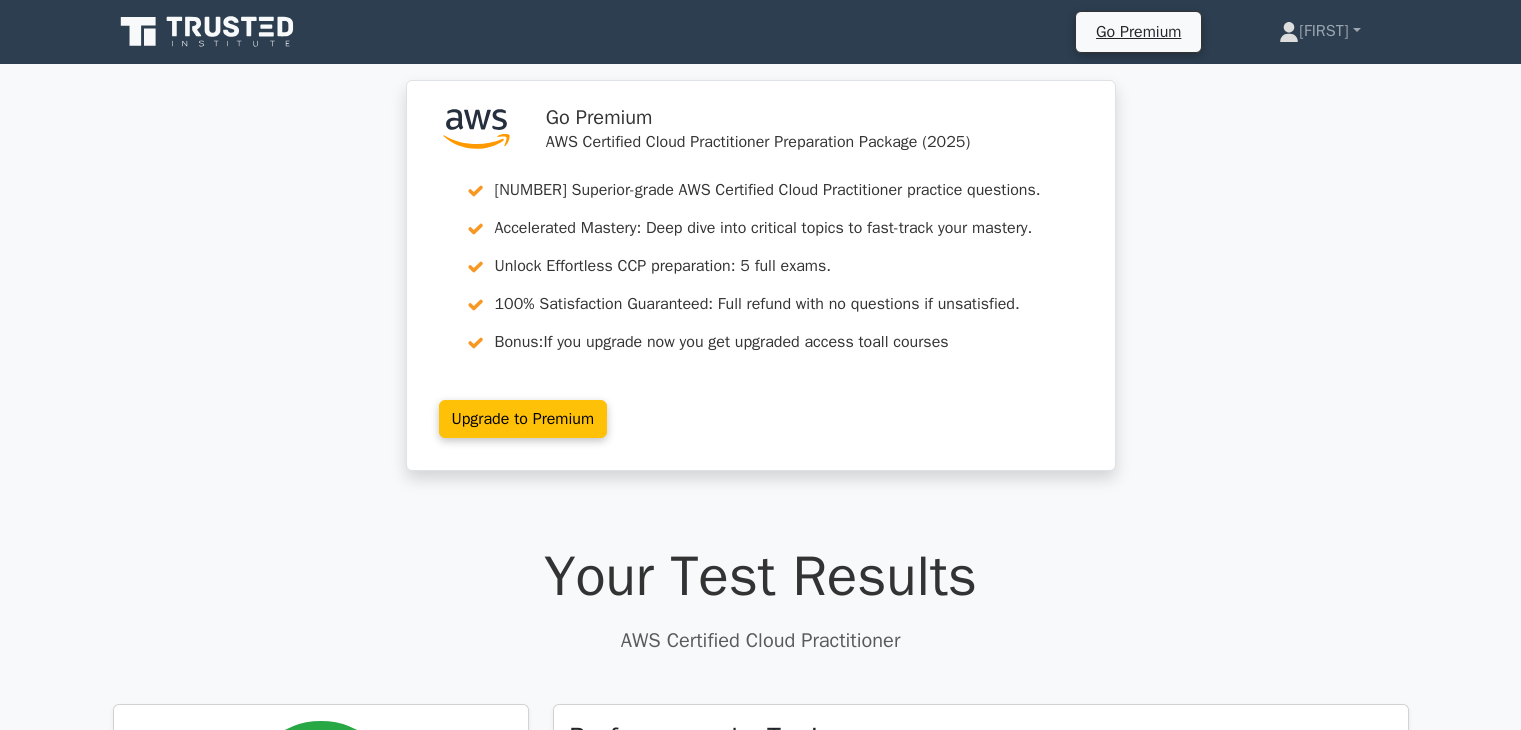 scroll, scrollTop: 0, scrollLeft: 0, axis: both 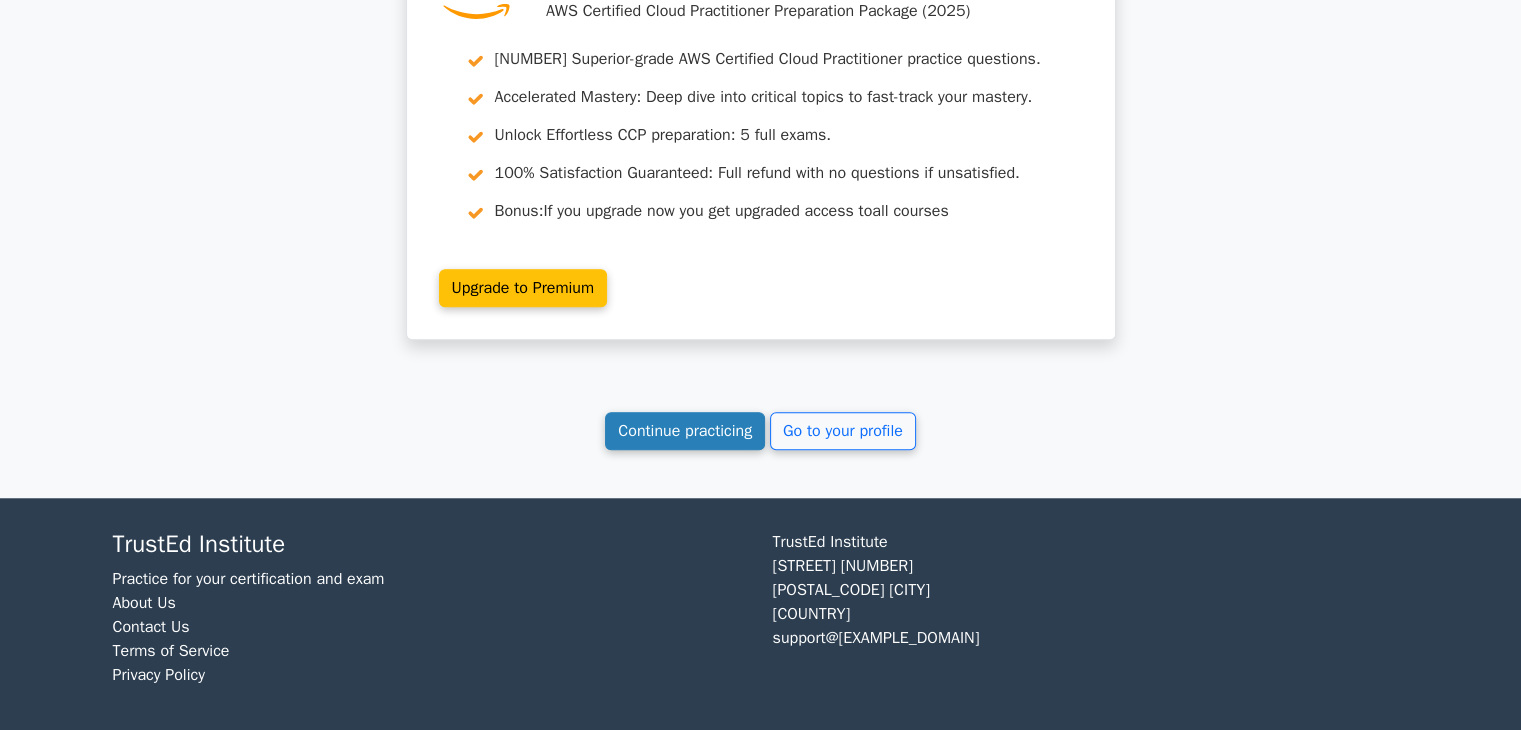 click on "Continue practicing" at bounding box center (685, 431) 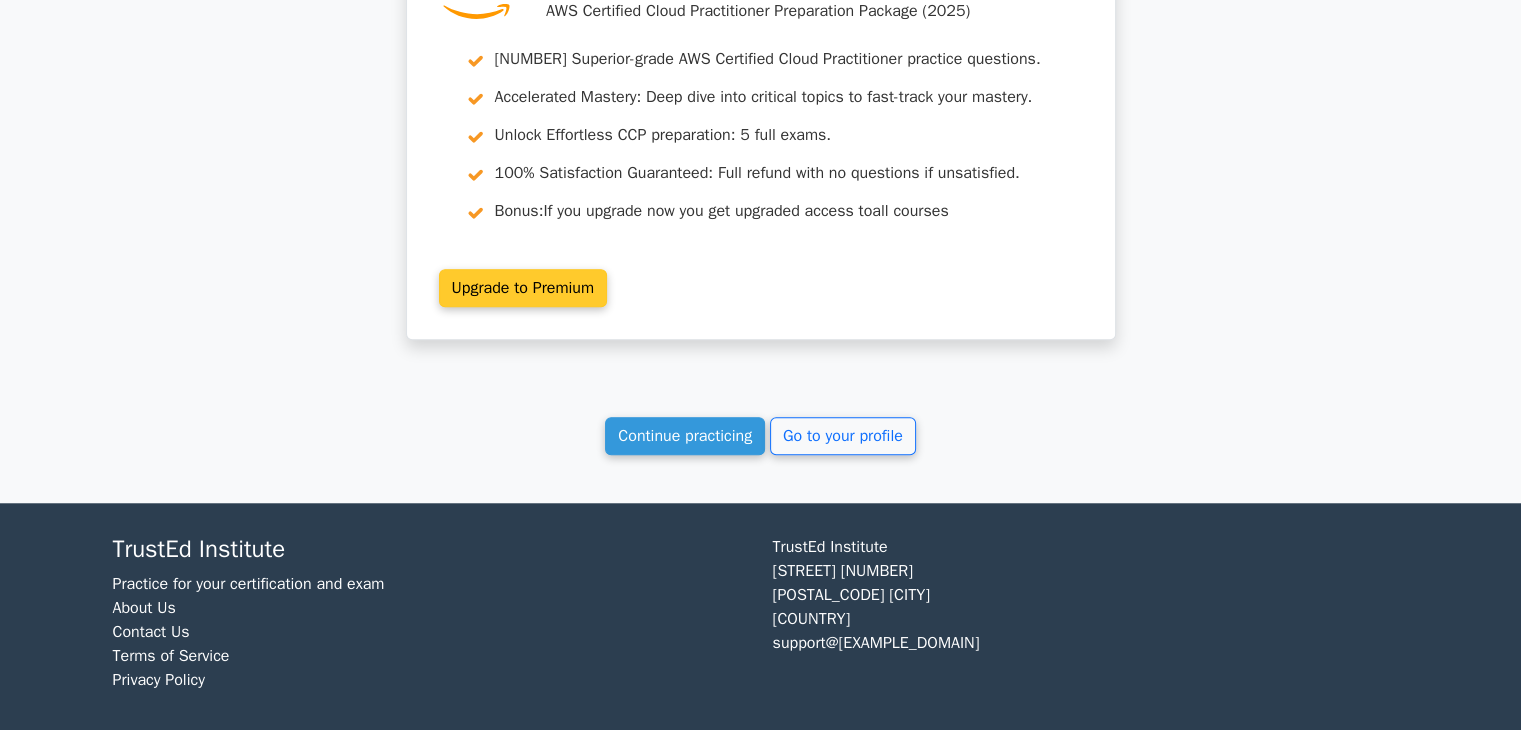 scroll, scrollTop: 1594, scrollLeft: 0, axis: vertical 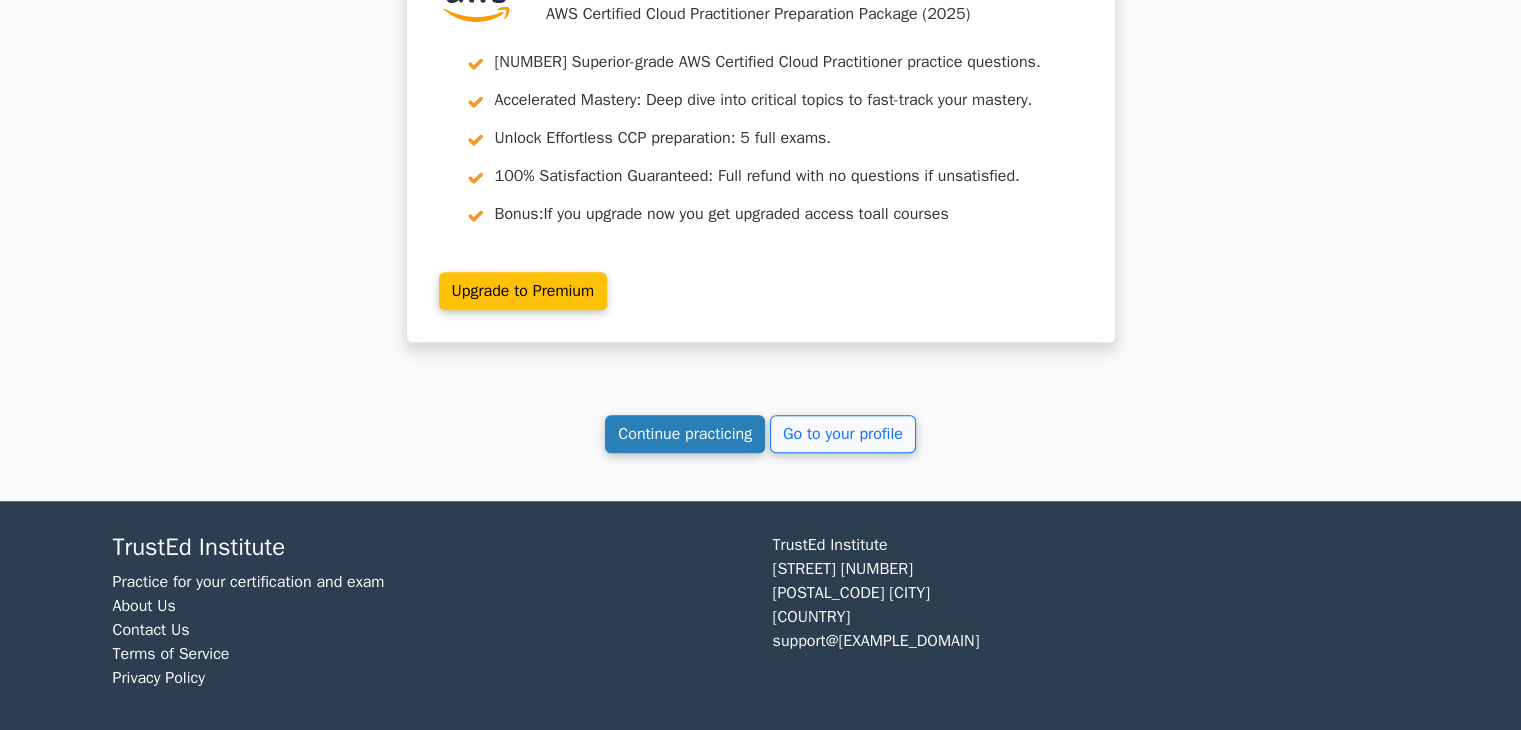 click on "Continue practicing" at bounding box center (685, 434) 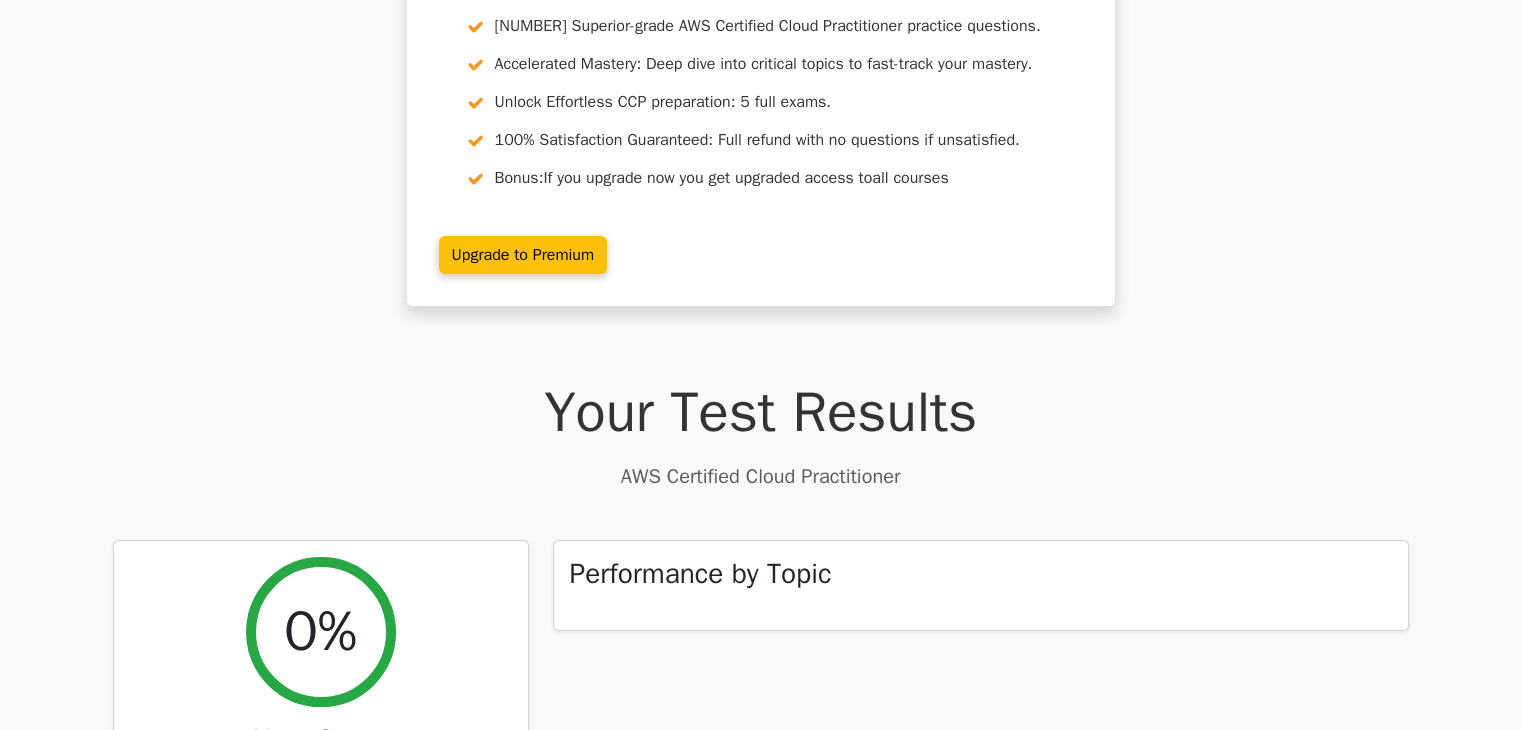 scroll, scrollTop: 0, scrollLeft: 0, axis: both 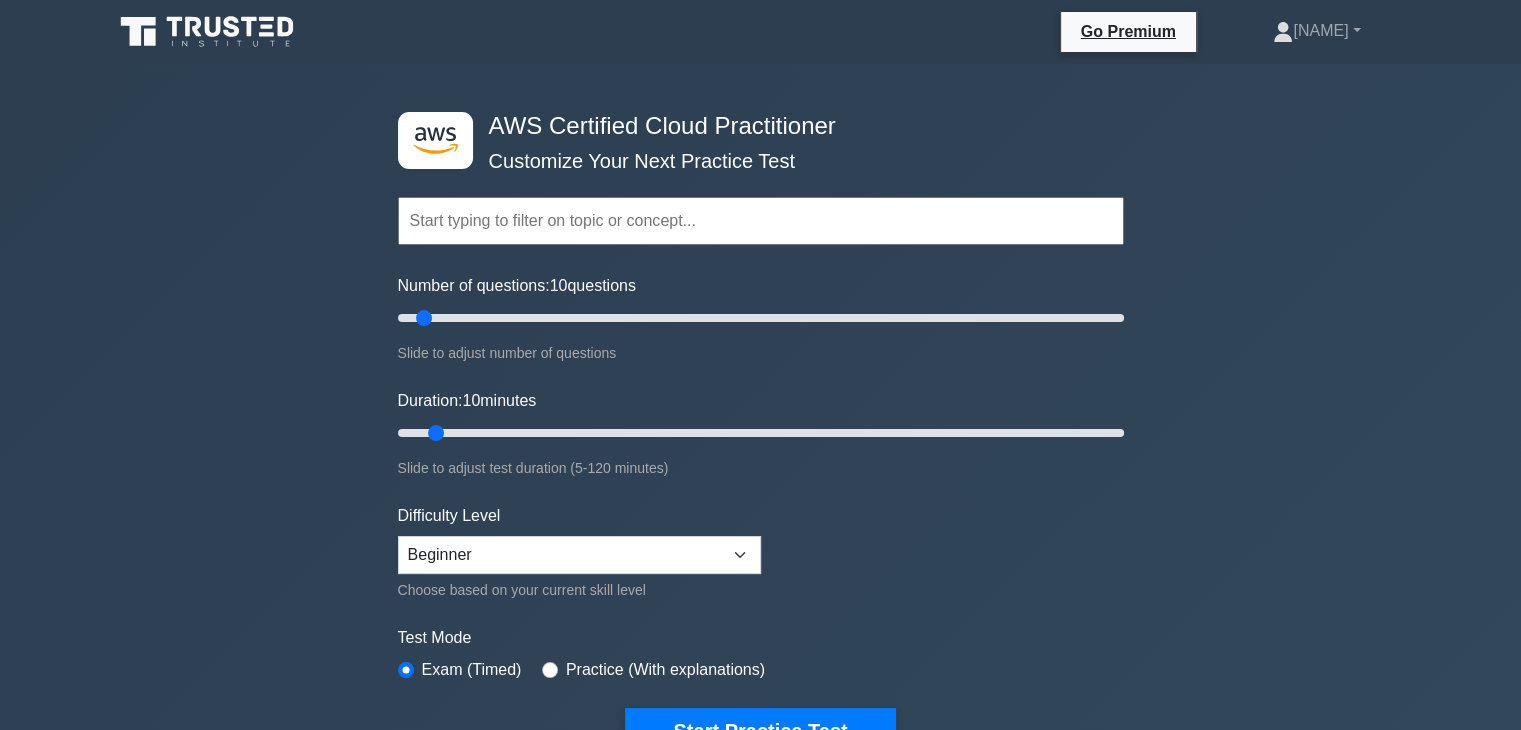 click on ".st0{fill:#252F3E;} .st1{fill-rule:evenodd;clip-rule:evenodd;fill:#FF9900;}
AWS Certified Cloud Practitioner
Customize Your Next Practice Test
Topics
Technologies and concepts
Analytics
Application Integration
Business Applications
Cloud Financial Management
Compute" at bounding box center [760, 642] 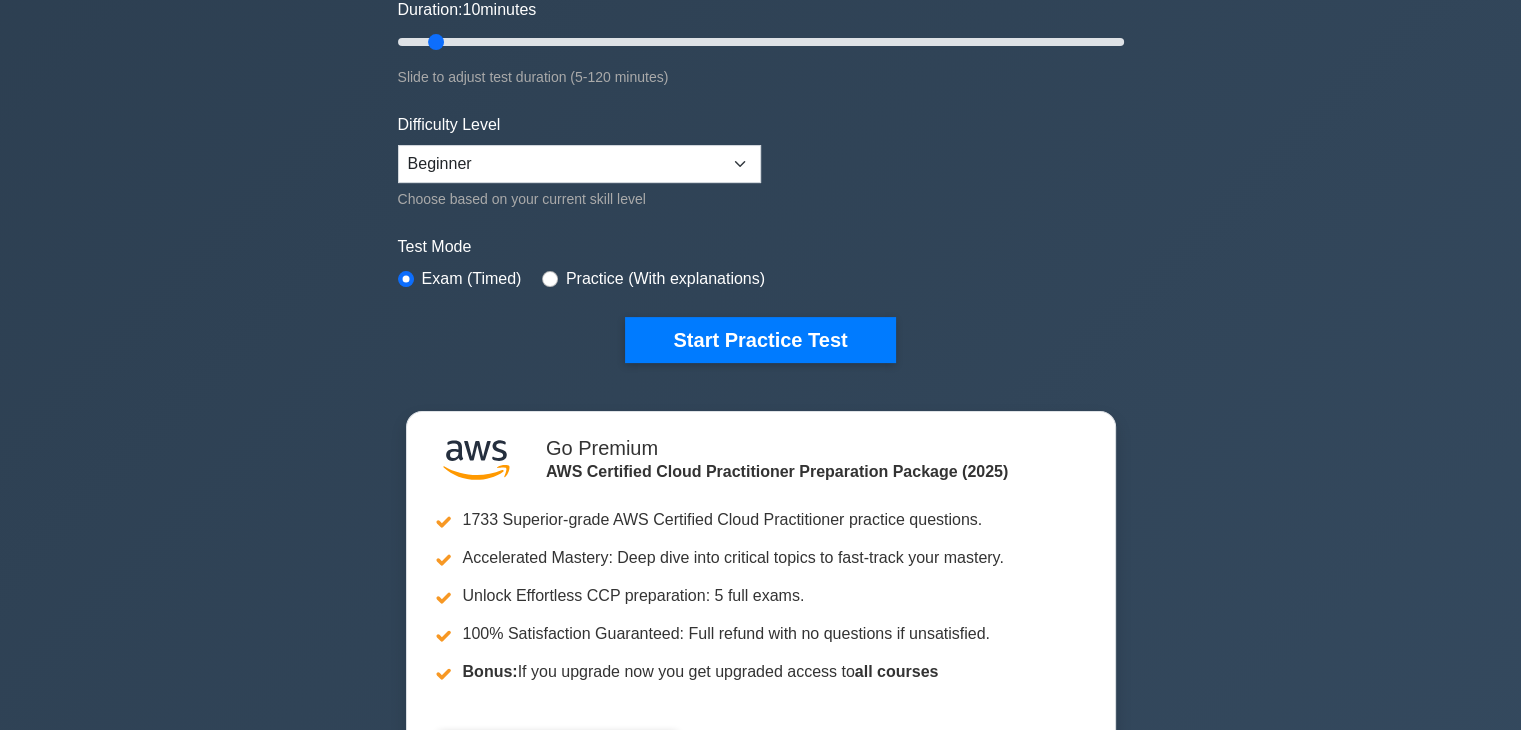 scroll, scrollTop: 392, scrollLeft: 0, axis: vertical 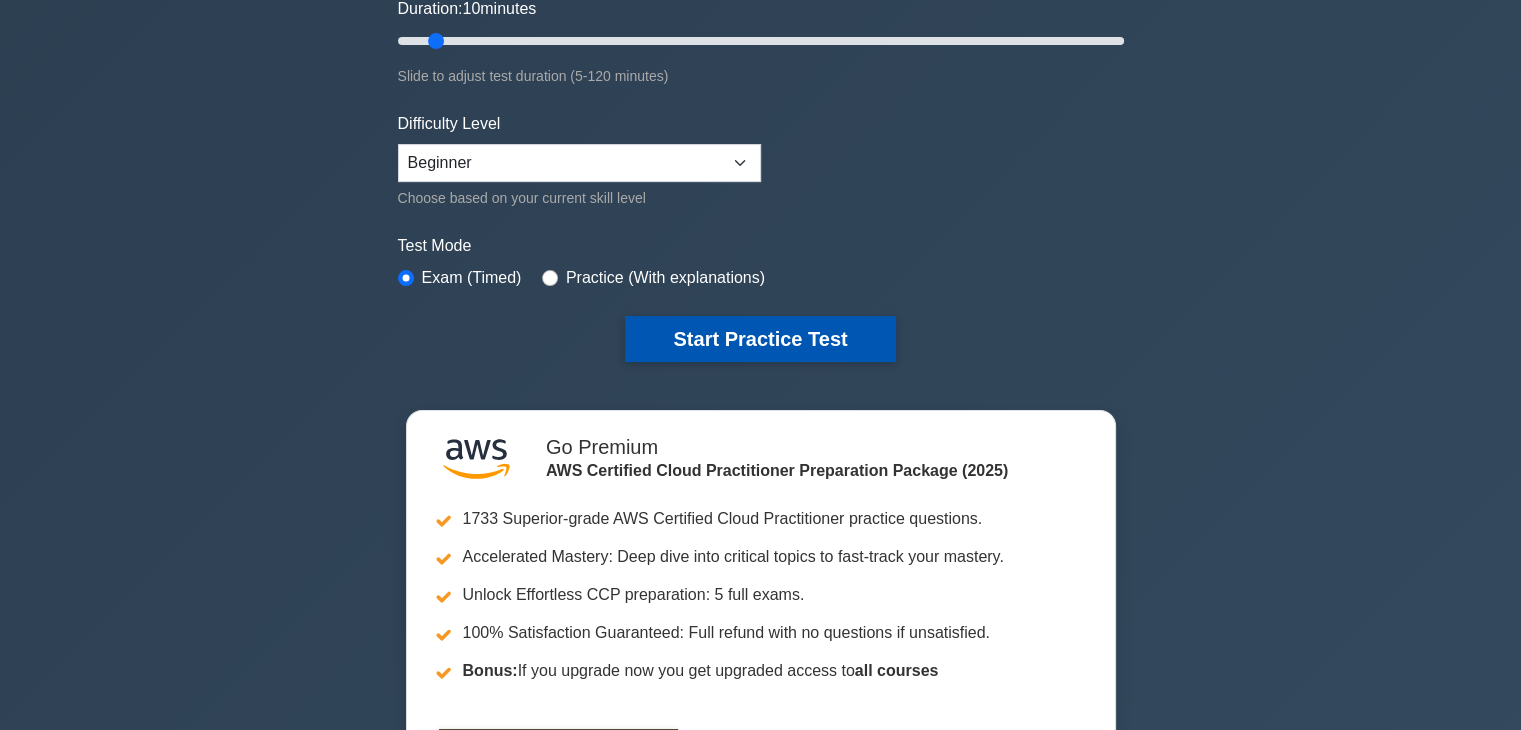 click on "Start Practice Test" at bounding box center [760, 339] 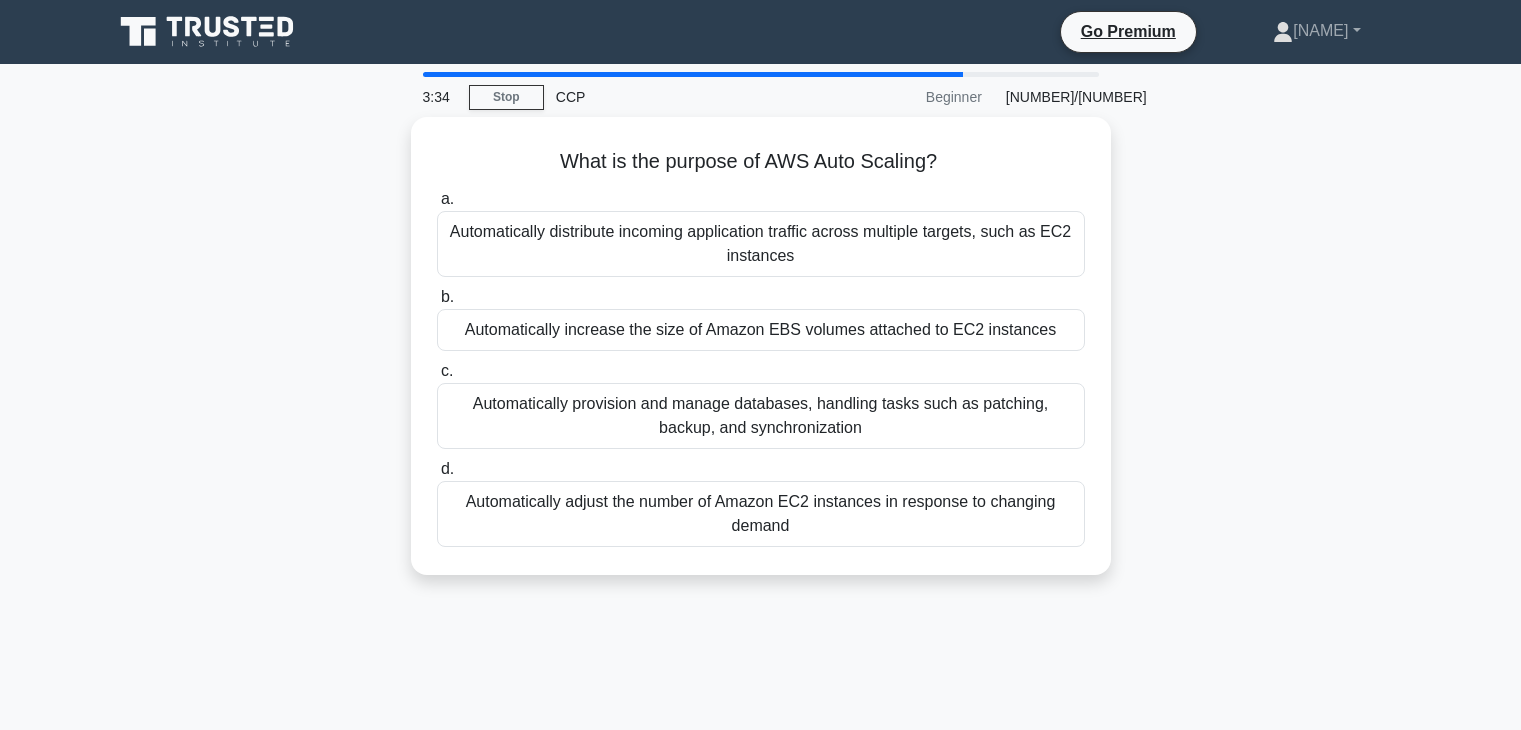 scroll, scrollTop: 0, scrollLeft: 0, axis: both 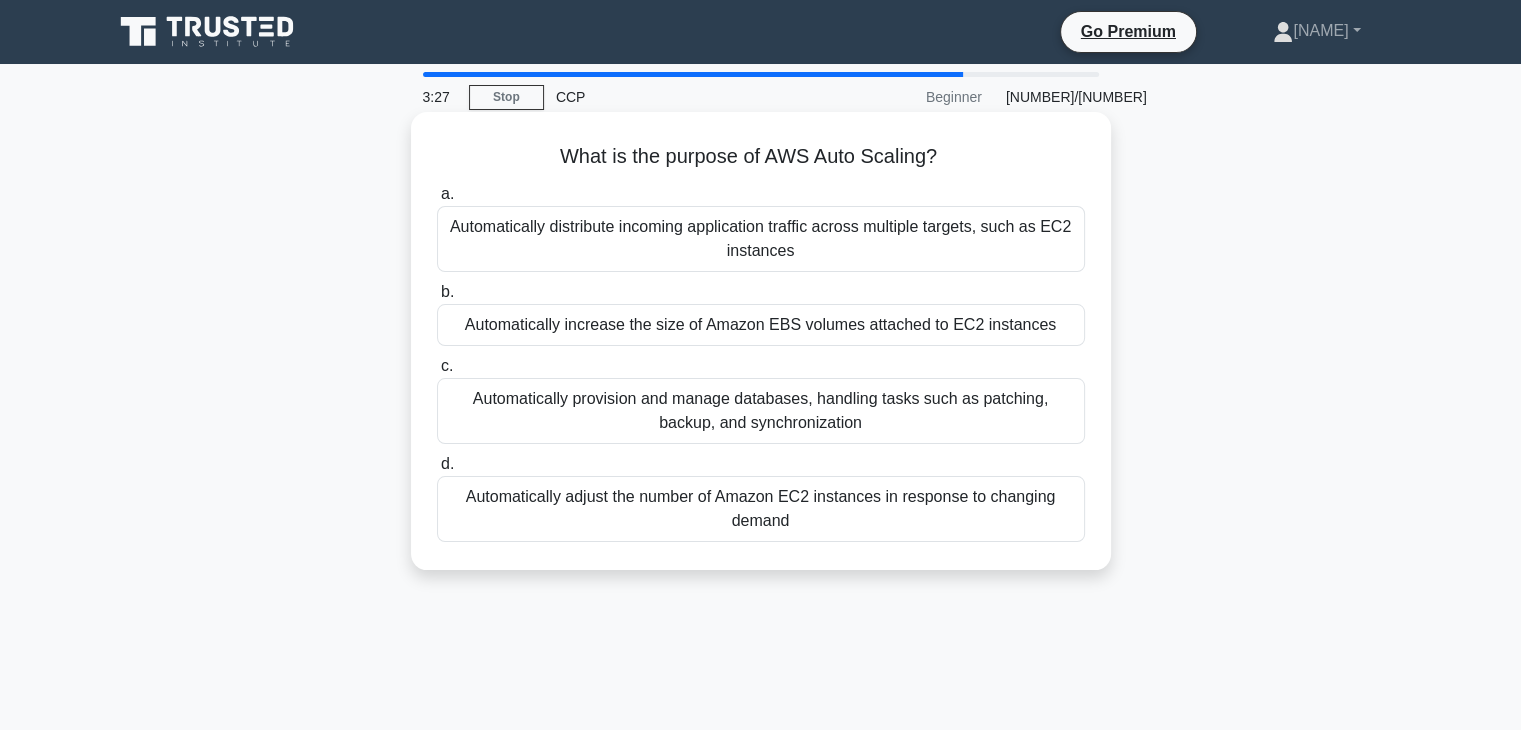 drag, startPoint x: 535, startPoint y: 150, endPoint x: 881, endPoint y: 434, distance: 447.6293 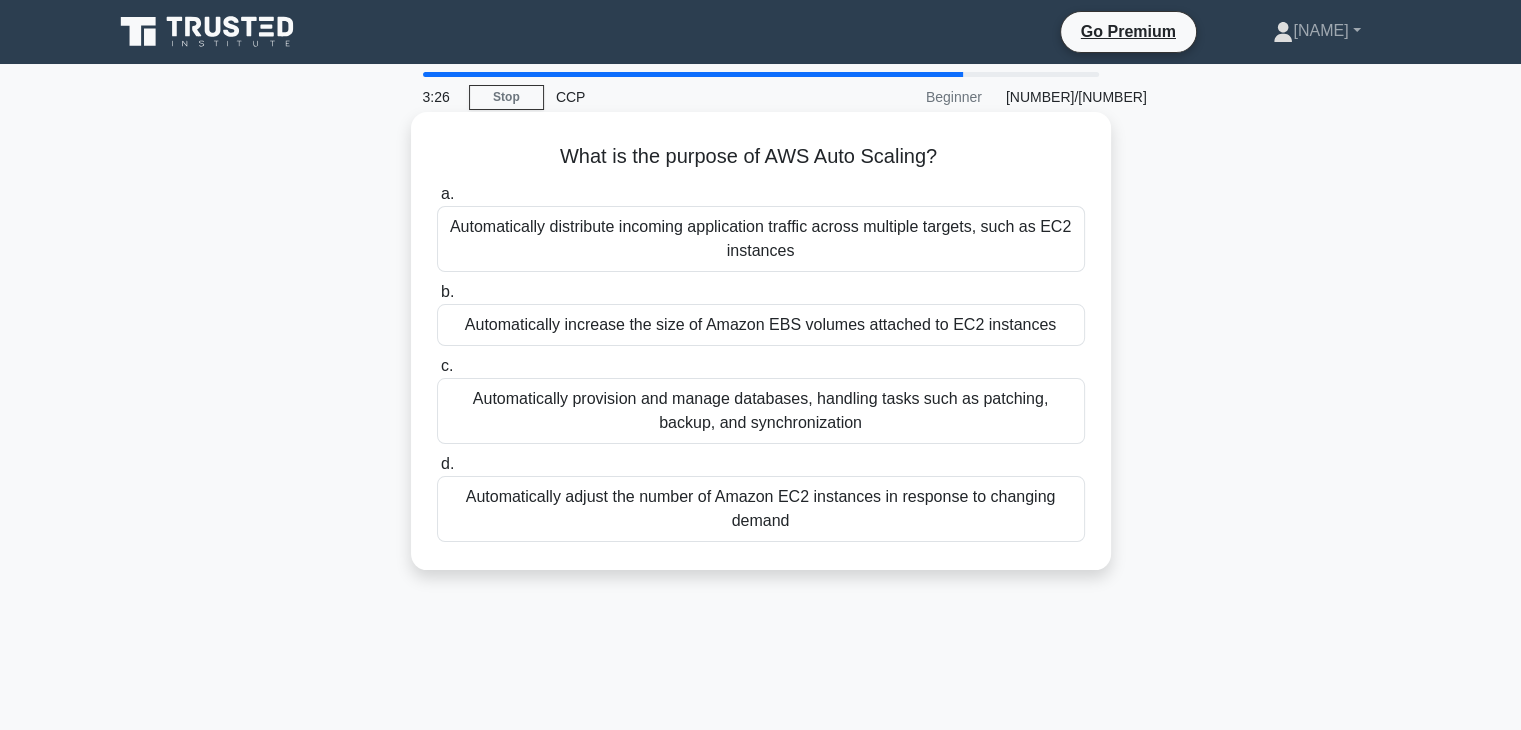click on "Automatically distribute incoming application traffic across multiple targets, such as EC2 instances" at bounding box center [761, 239] 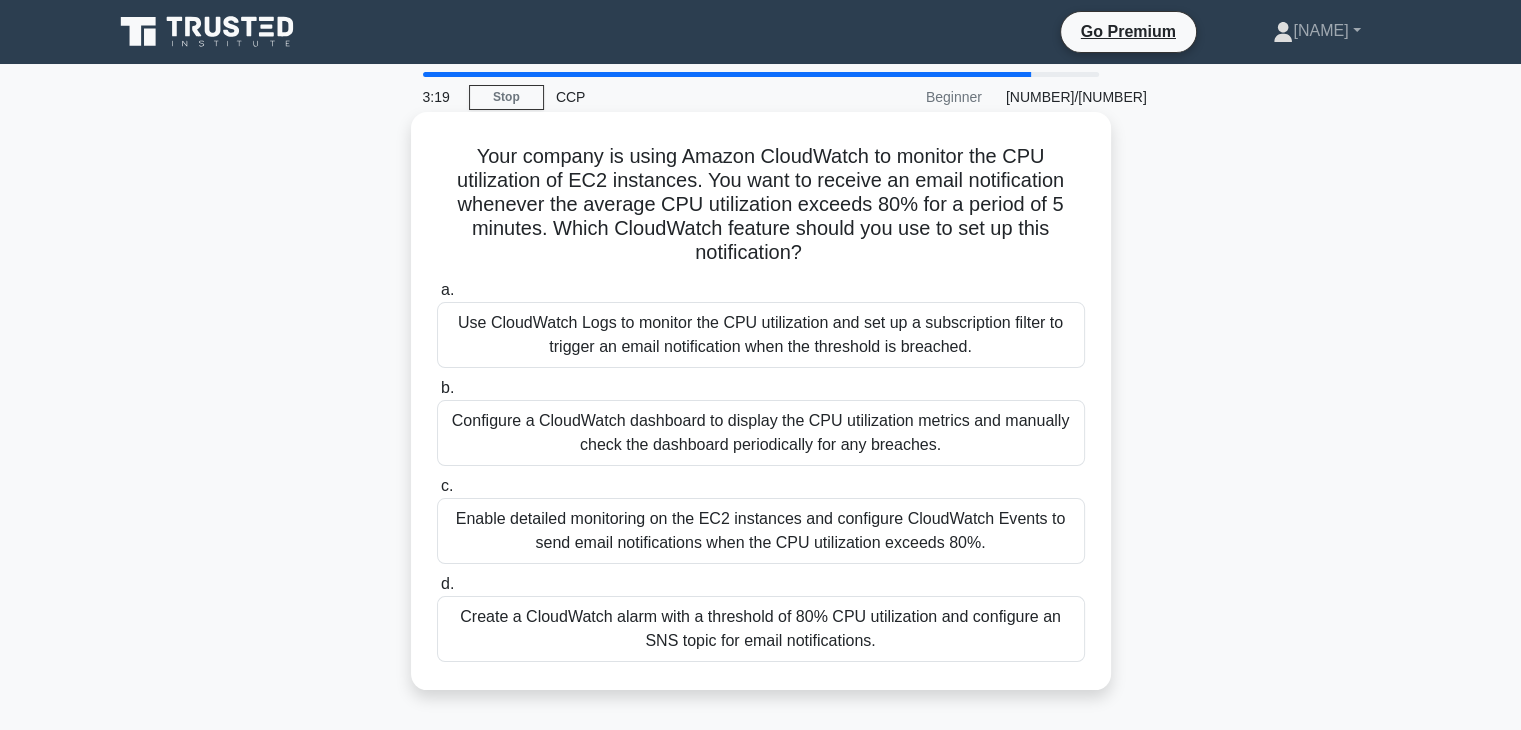 drag, startPoint x: 459, startPoint y: 147, endPoint x: 893, endPoint y: 625, distance: 645.6315 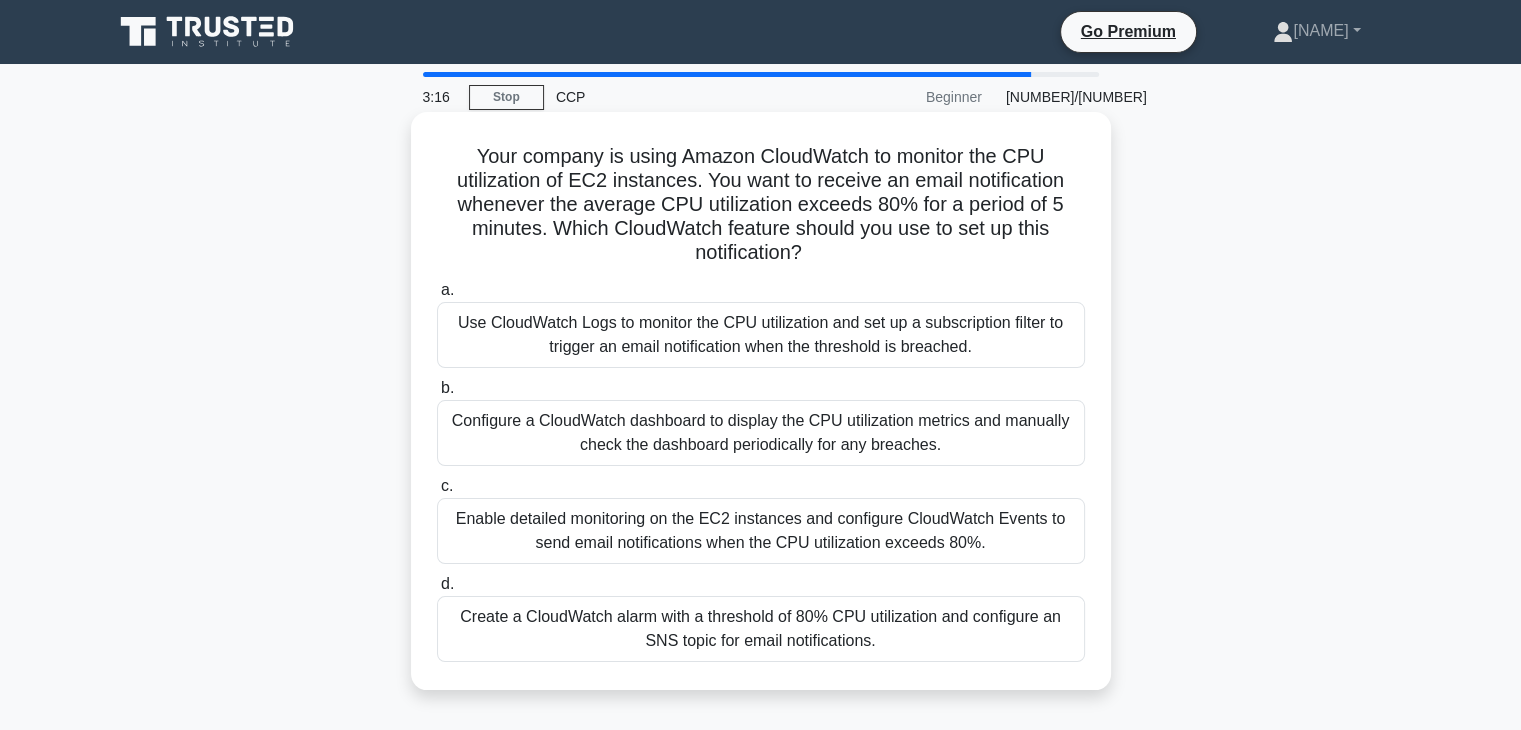 copy on "Your company is using Amazon CloudWatch to monitor the CPU utilization of EC2 instances. You want to receive an email notification whenever the average CPU utilization exceeds 80% for a period of 5 minutes. Which CloudWatch feature should you use to set up this notification?
.spinner_0XTQ{transform-origin:center;animation:spinner_y6GP .75s linear infinite}@keyframes spinner_y6GP{100%{transform:rotate(360deg)}}
a.
Use CloudWatch Logs to monitor the CPU utilization and set up a subscription filter to trigger an email notification when the threshold is breached.
b.
Configure a CloudWatch dashboard to display the CPU utilization metrics and manually check the dashboard periodically for any breaches.
c.
Enable detailed monitoring on the EC2 instances and configure CloudWatch Even..." 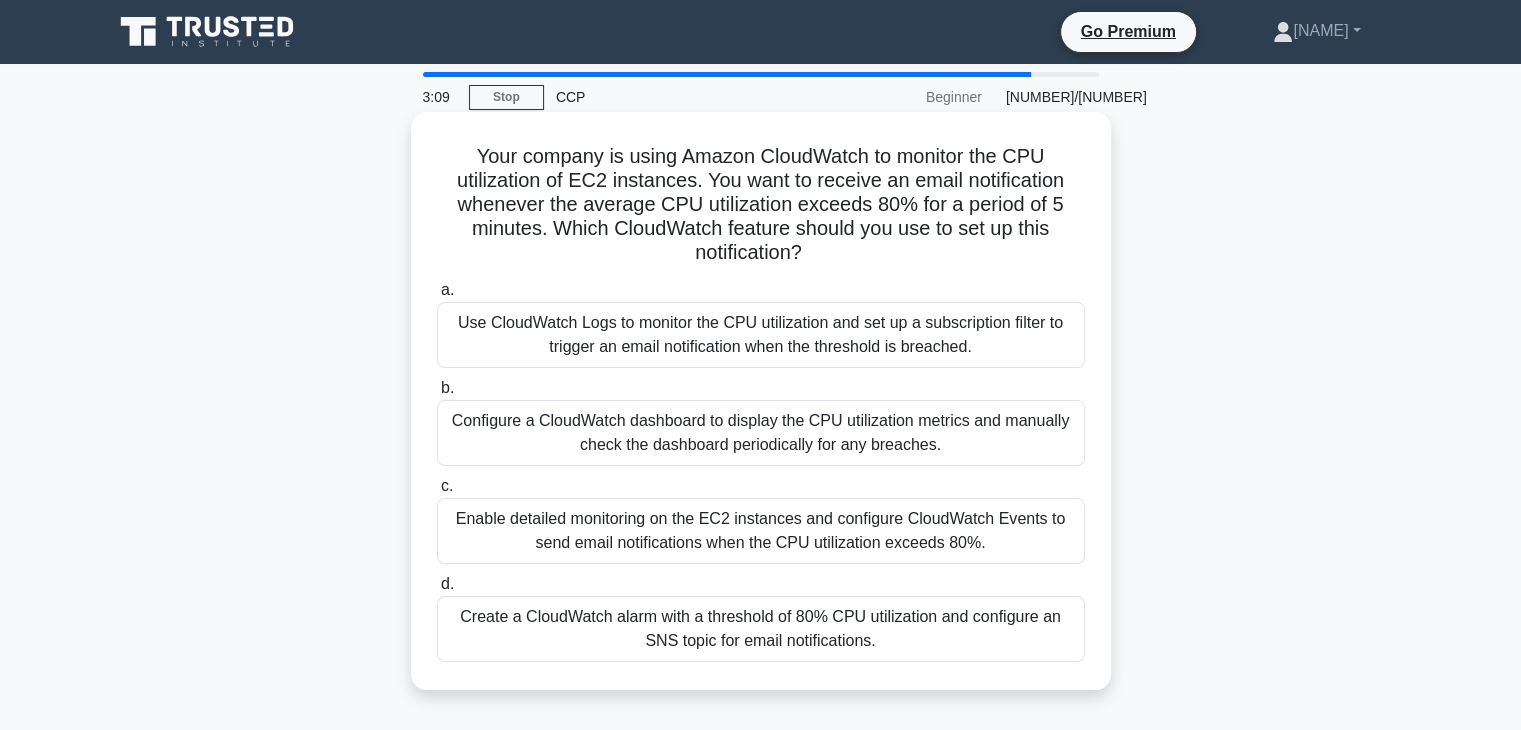 click on "b.
Configure a CloudWatch dashboard to display the CPU utilization metrics and manually check the dashboard periodically for any breaches." at bounding box center (761, 421) 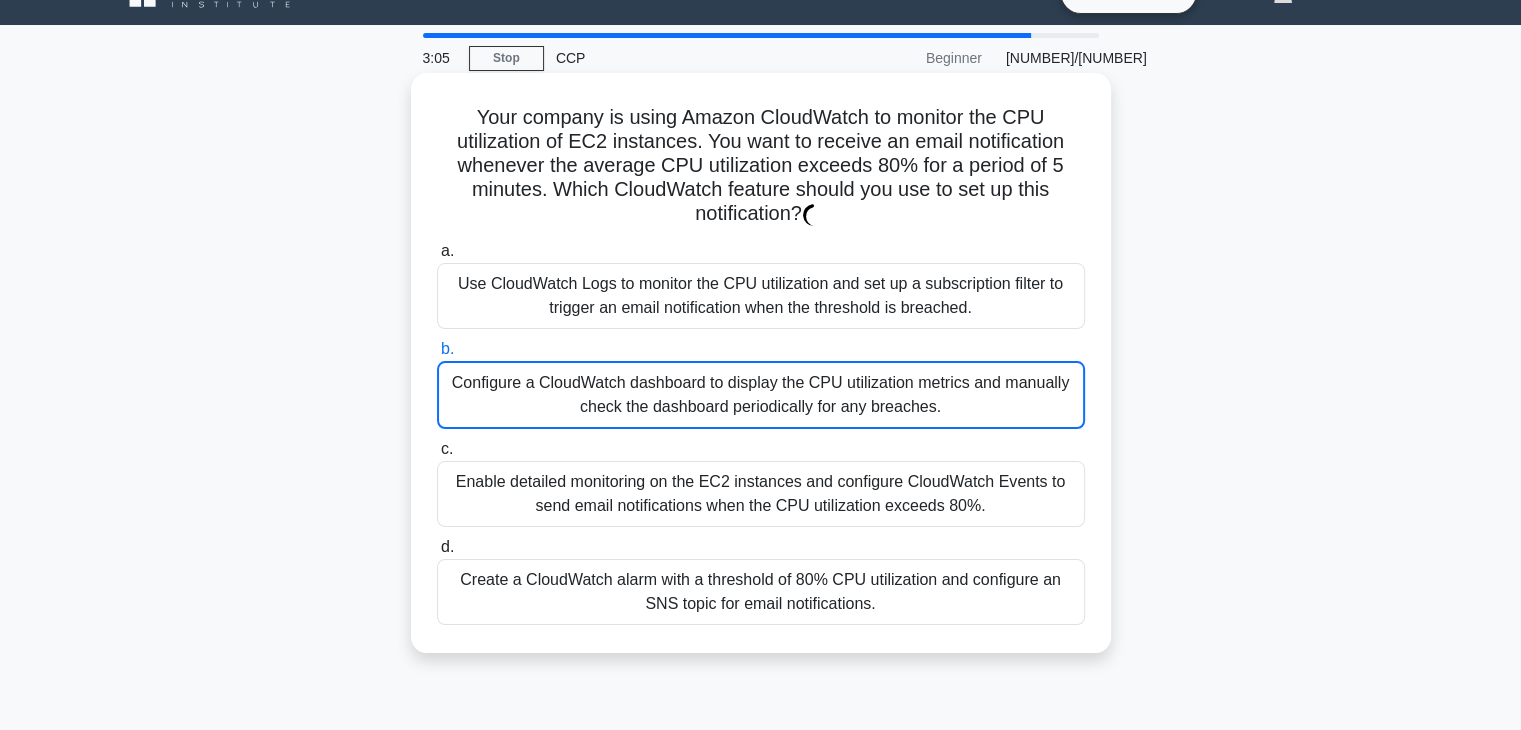 scroll, scrollTop: 92, scrollLeft: 0, axis: vertical 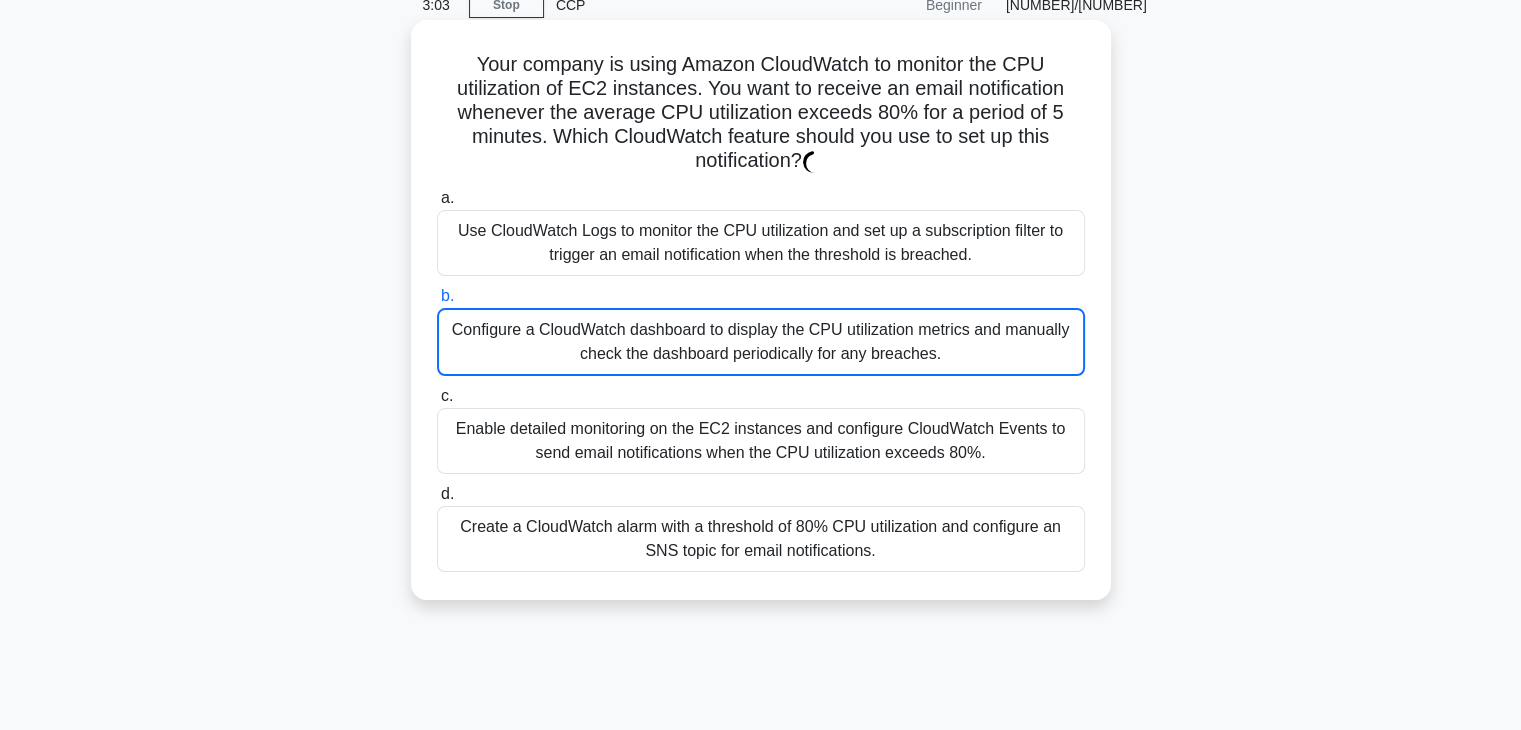 click on "Create a CloudWatch alarm with a threshold of 80% CPU utilization and configure an SNS topic for email notifications." at bounding box center (761, 539) 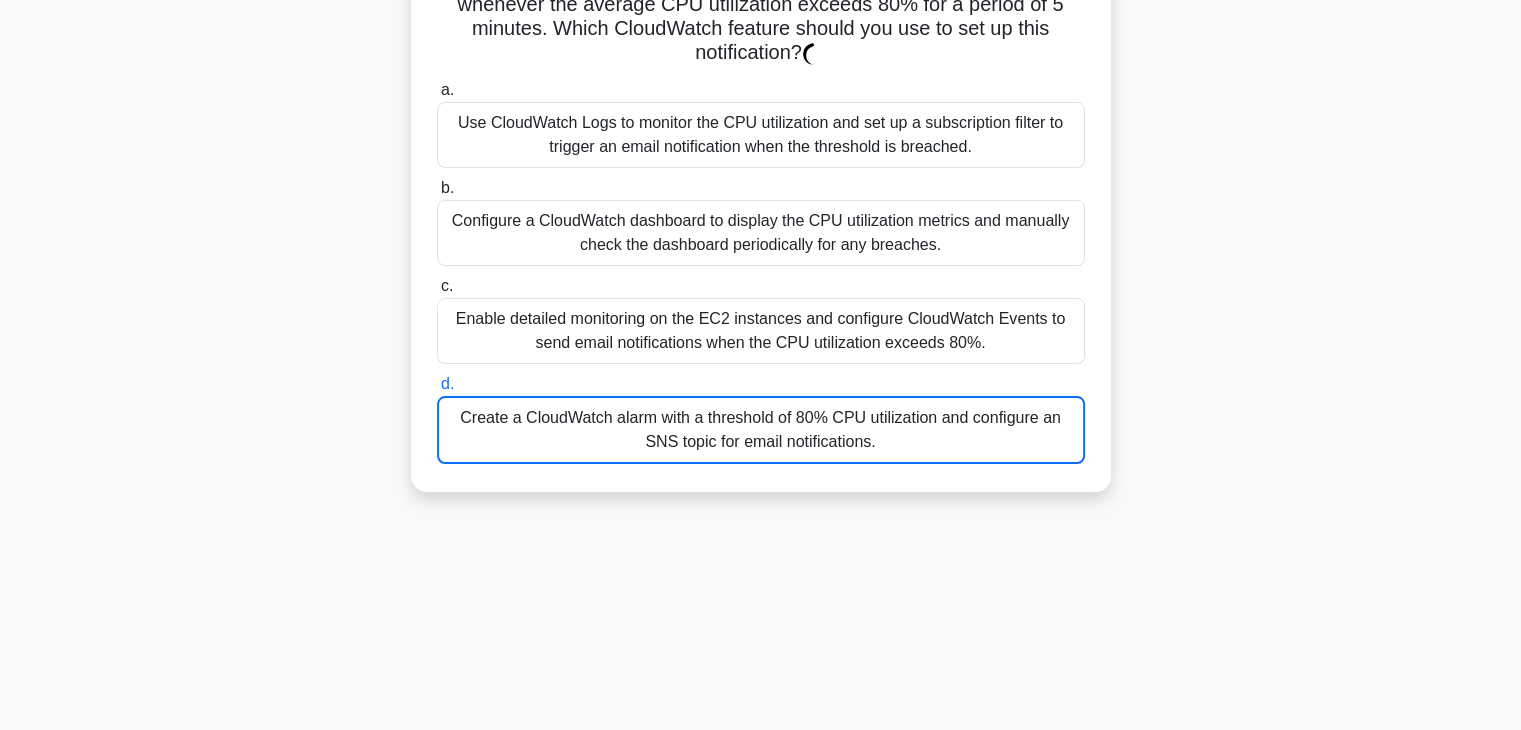scroll, scrollTop: 207, scrollLeft: 0, axis: vertical 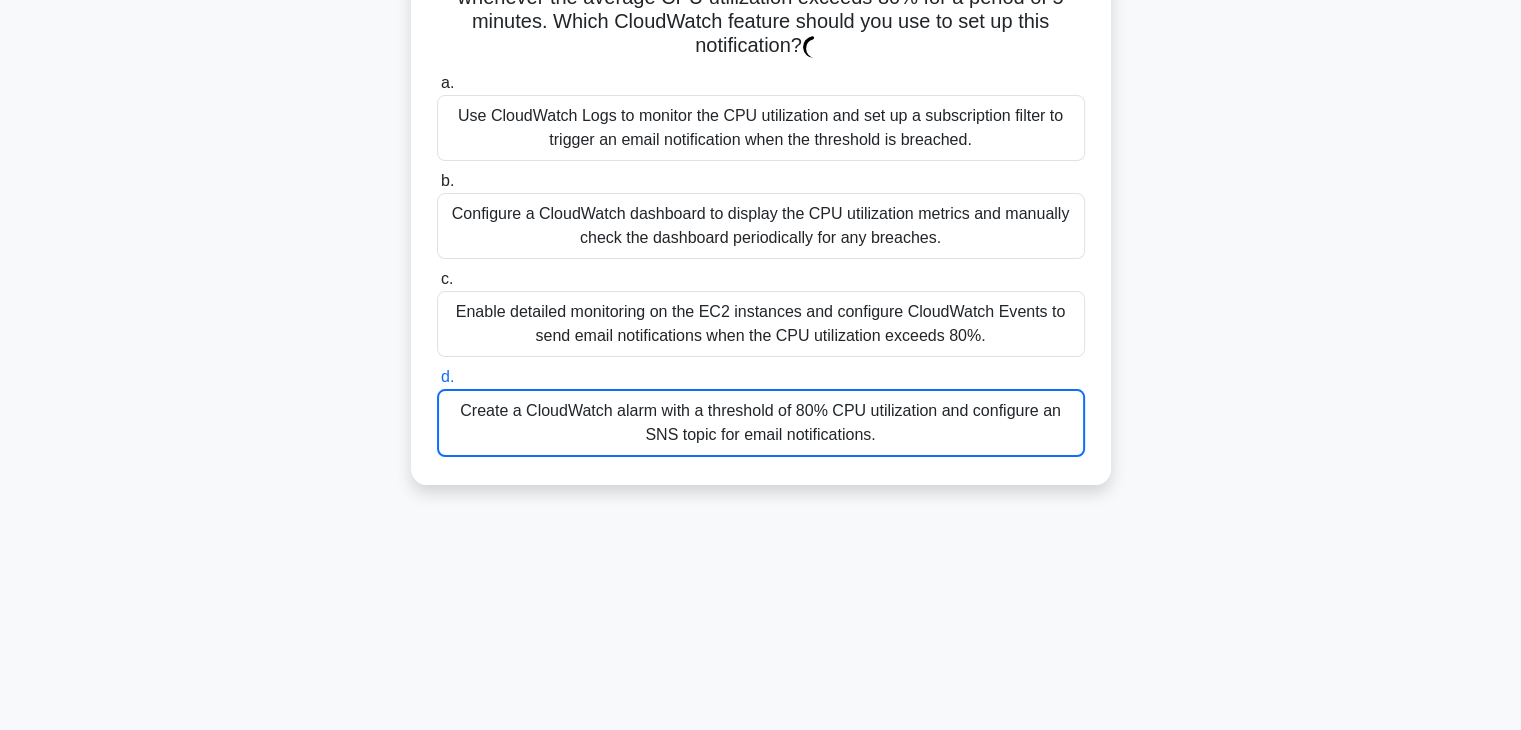 click on "Create a CloudWatch alarm with a threshold of 80% CPU utilization and configure an SNS topic for email notifications." at bounding box center [761, 423] 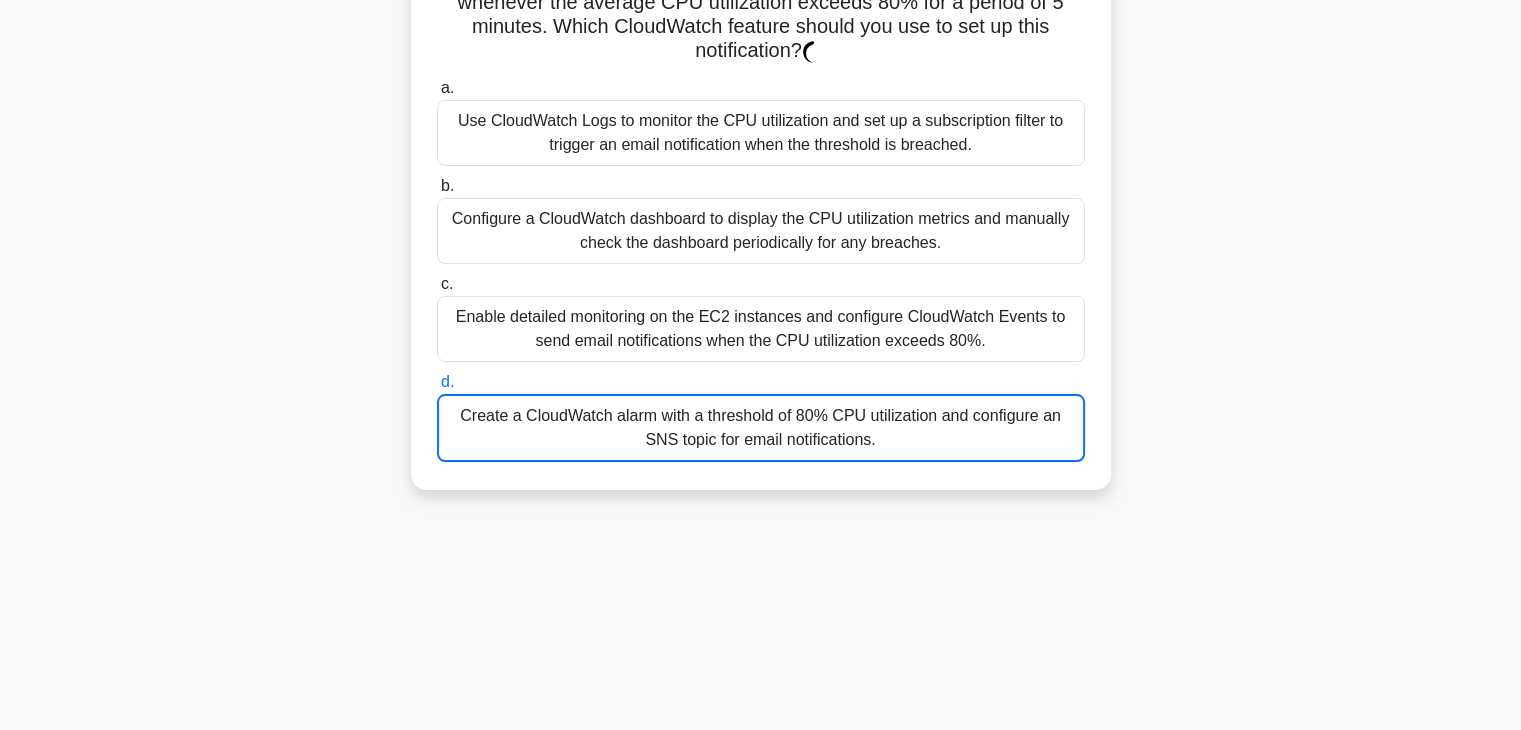 click on "Your company is using Amazon CloudWatch to monitor the CPU utilization of EC2 instances. You want to receive an email notification whenever the average CPU utilization exceeds 80% for a period of 5 minutes. Which CloudWatch feature should you use to set up this notification?
.spinner_0XTQ{transform-origin:center;animation:spinner_y6GP .75s linear infinite}@keyframes spinner_y6GP{100%{transform:rotate(360deg)}}
a.
b. c. d." at bounding box center (761, 212) 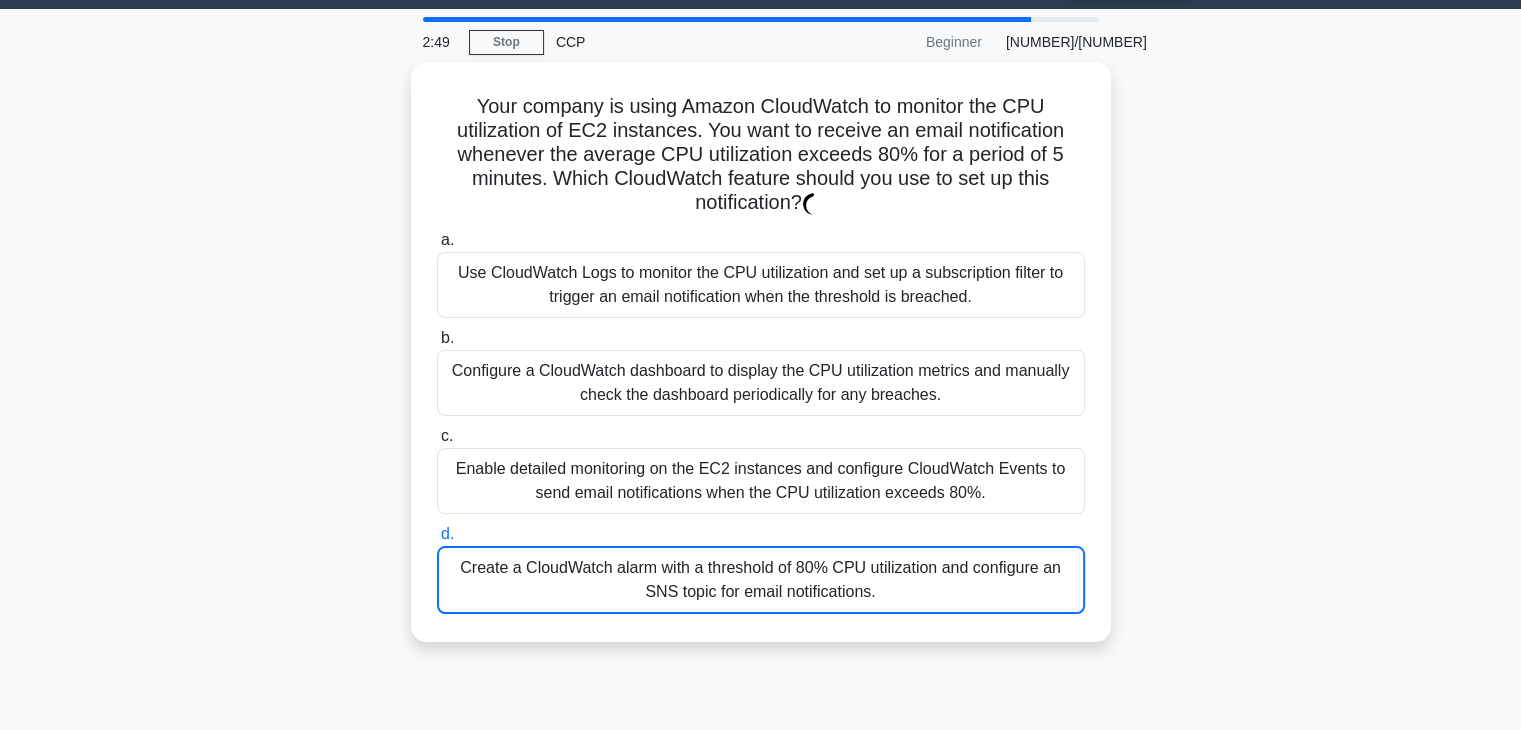 scroll, scrollTop: 52, scrollLeft: 0, axis: vertical 